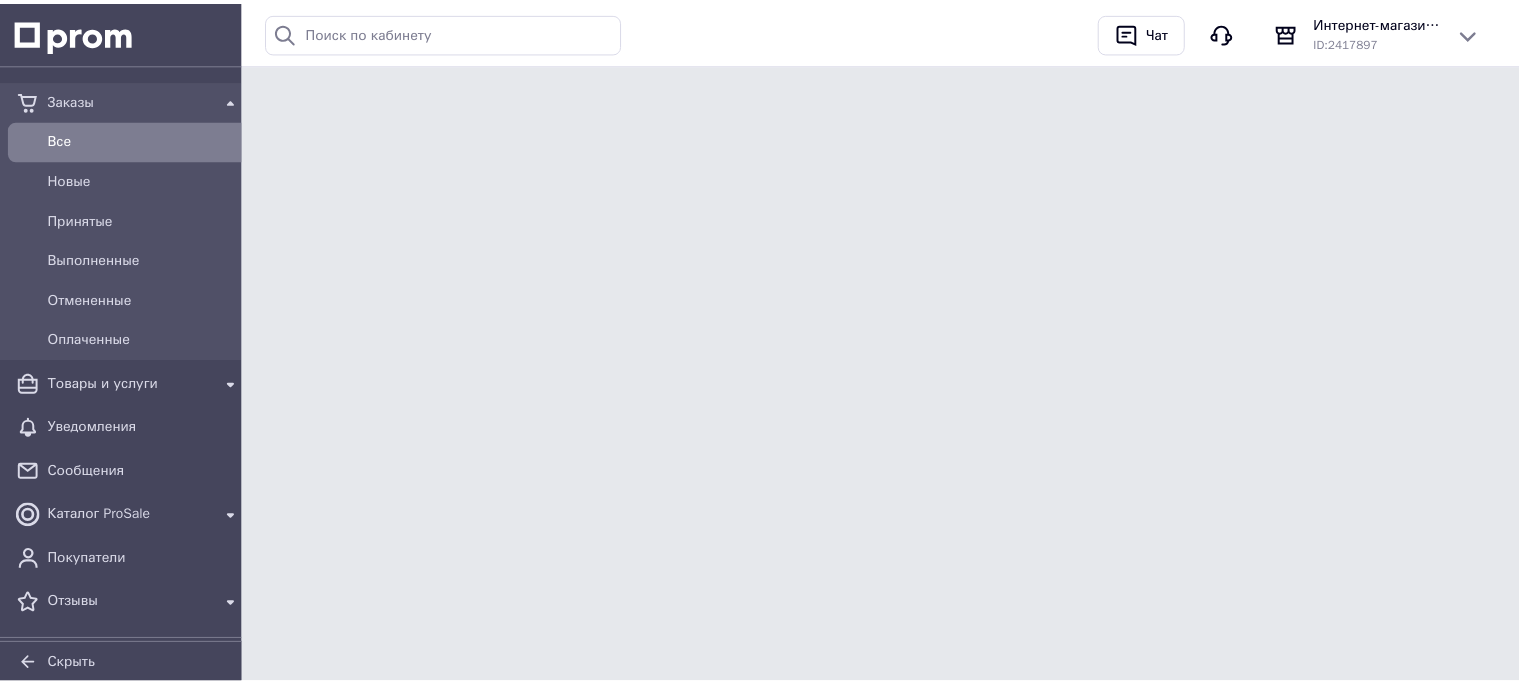 scroll, scrollTop: 0, scrollLeft: 0, axis: both 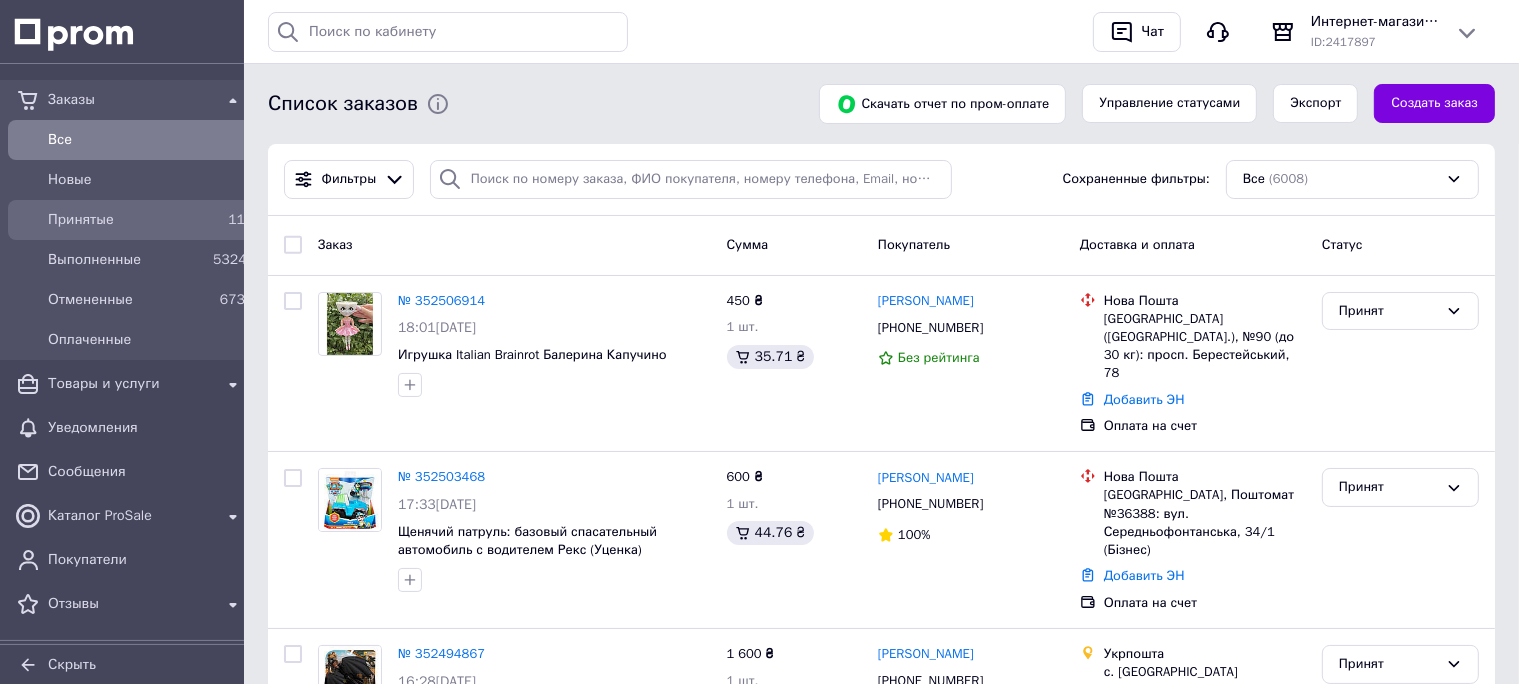 click on "Принятые" at bounding box center [126, 220] 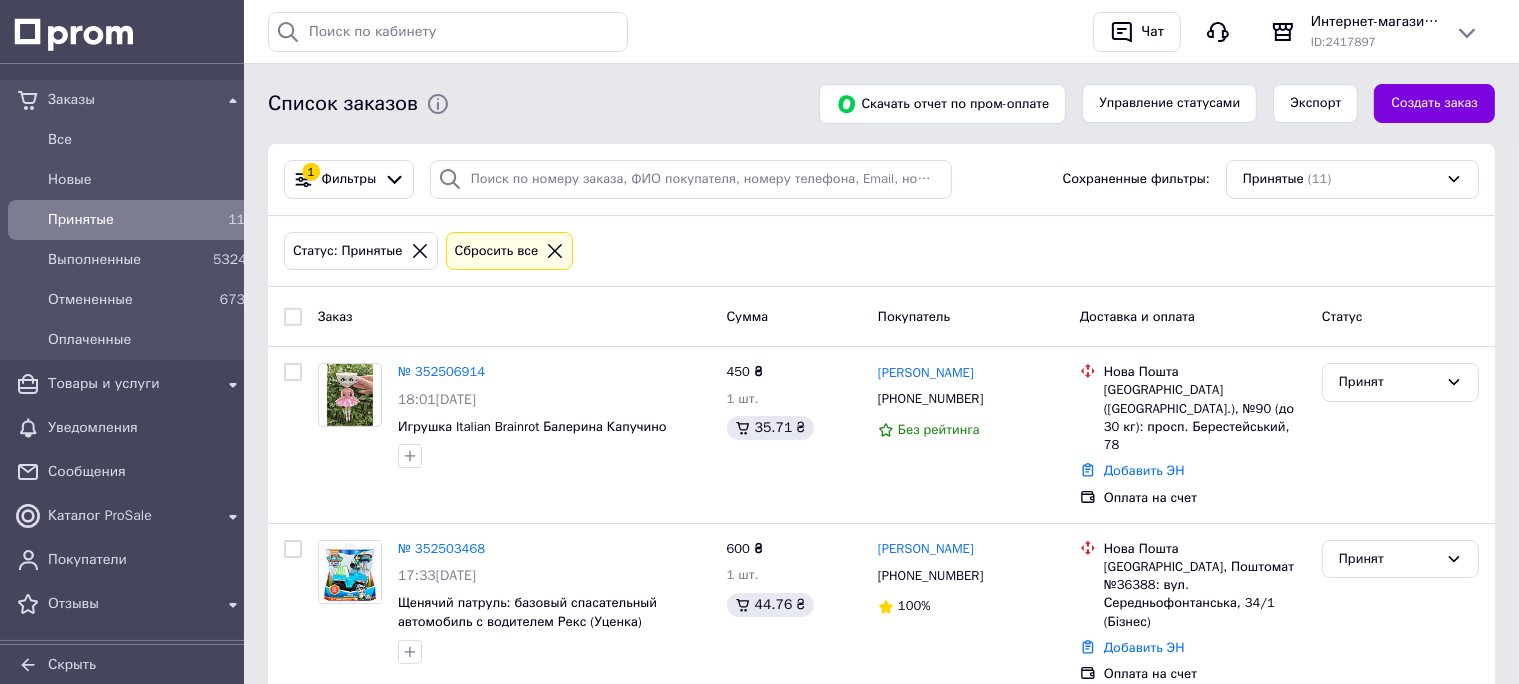 scroll, scrollTop: 1579, scrollLeft: 0, axis: vertical 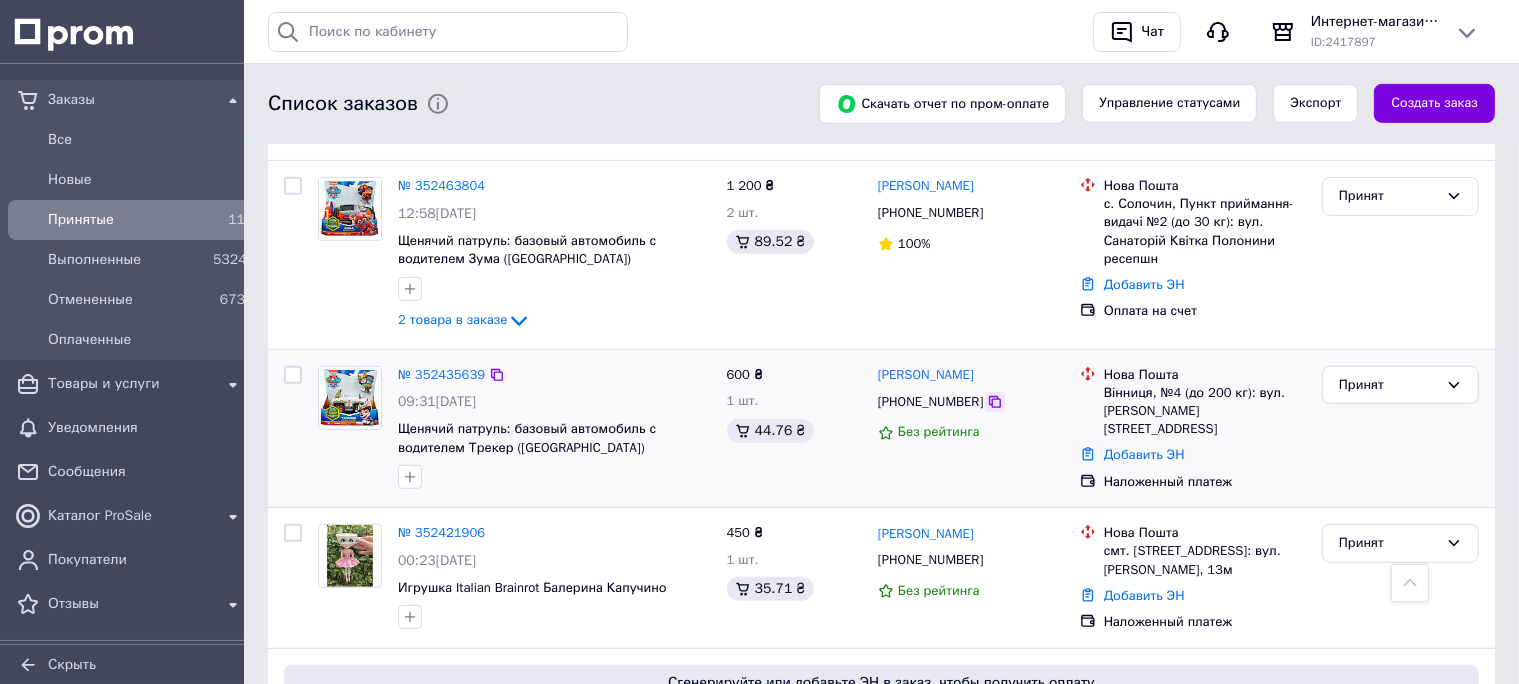 click 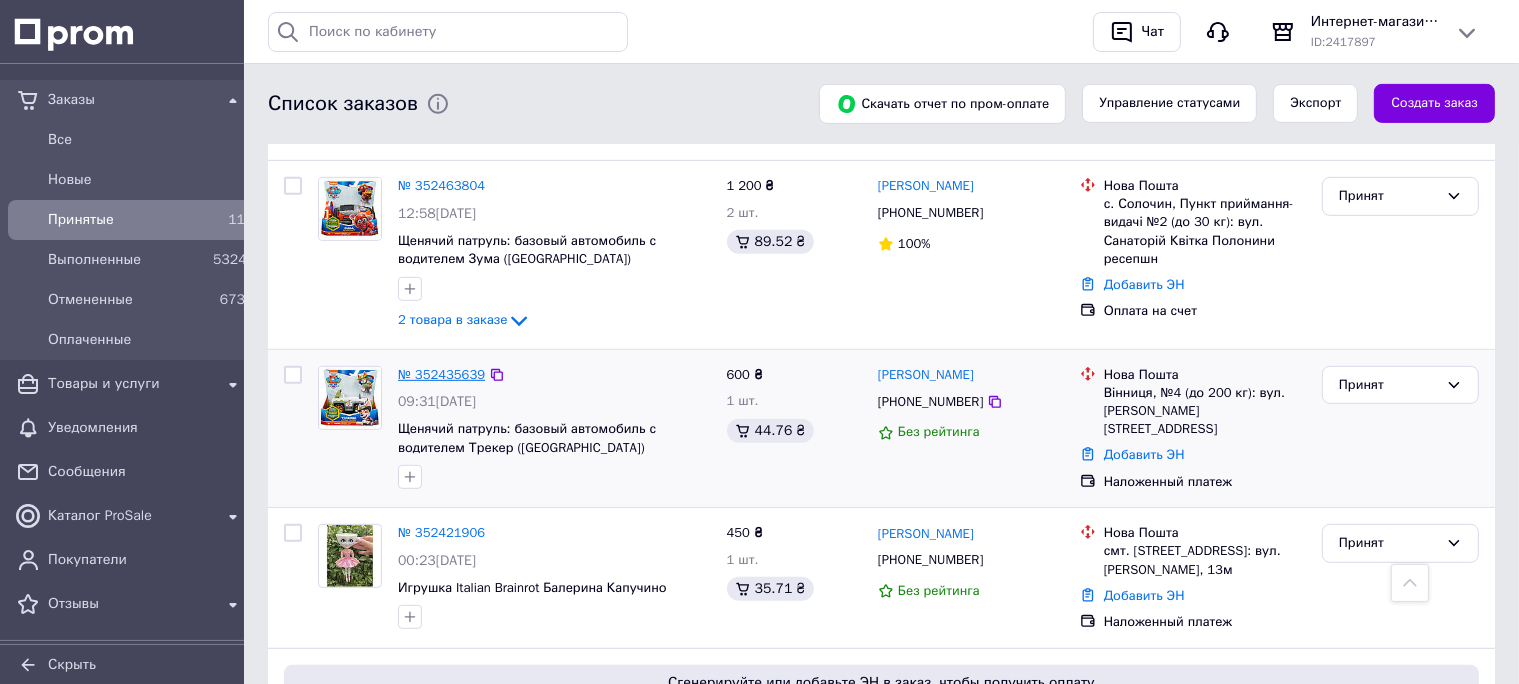 click on "№ 352435639" at bounding box center (441, 374) 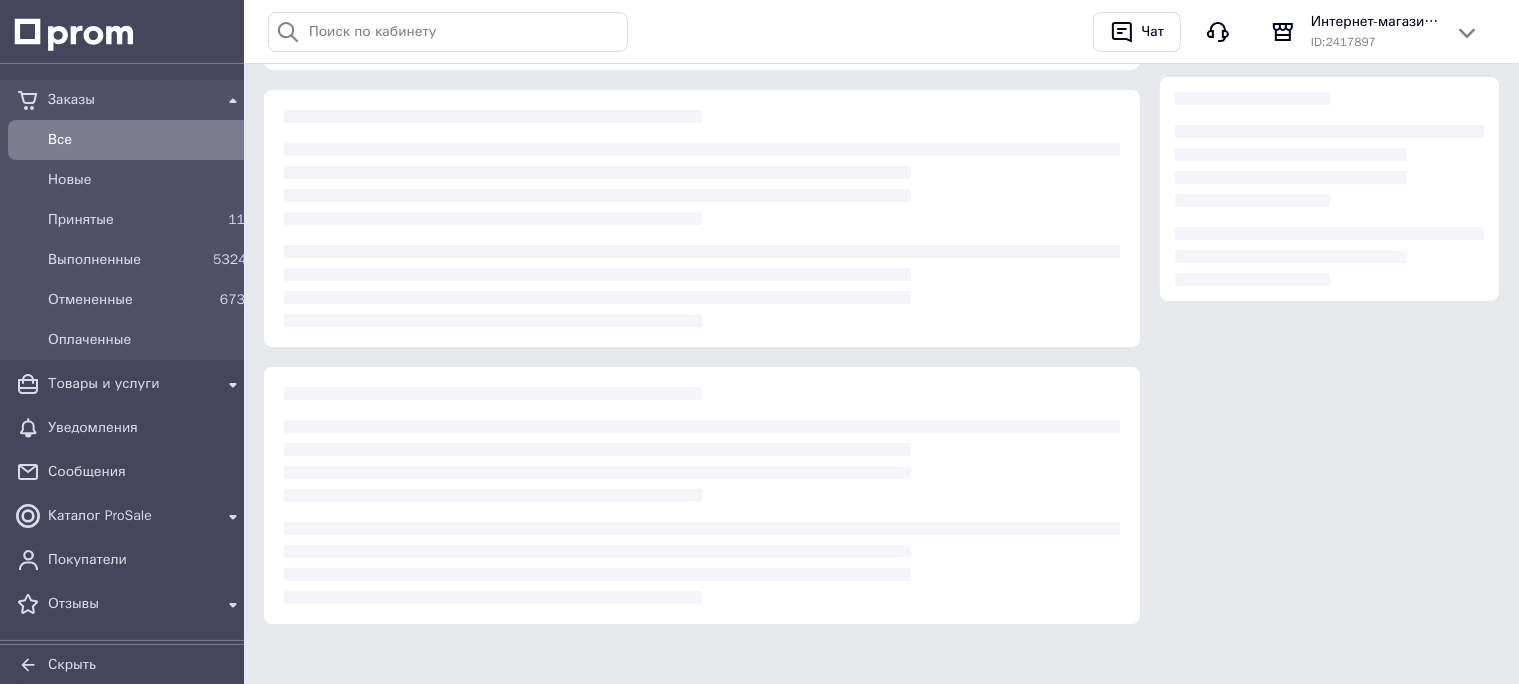 scroll, scrollTop: 0, scrollLeft: 0, axis: both 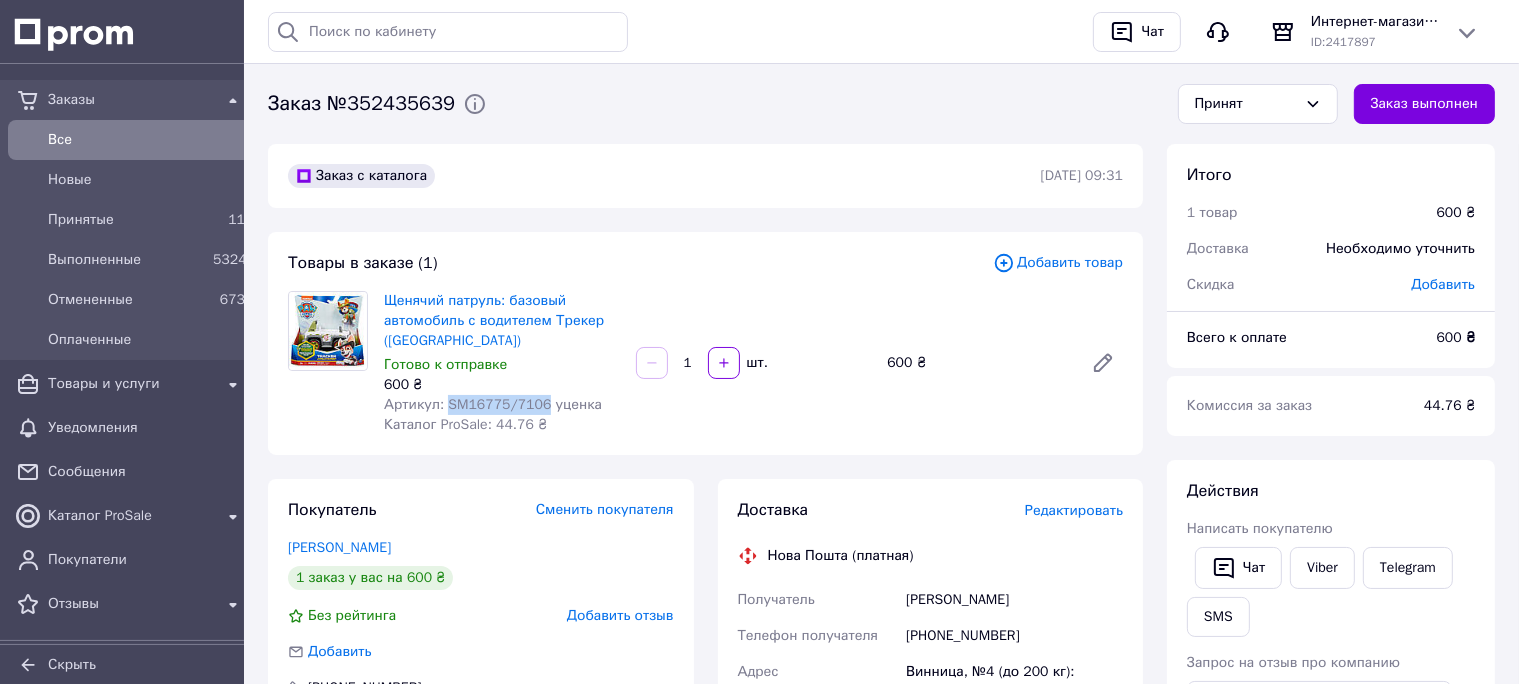 drag, startPoint x: 443, startPoint y: 406, endPoint x: 587, endPoint y: 379, distance: 146.50938 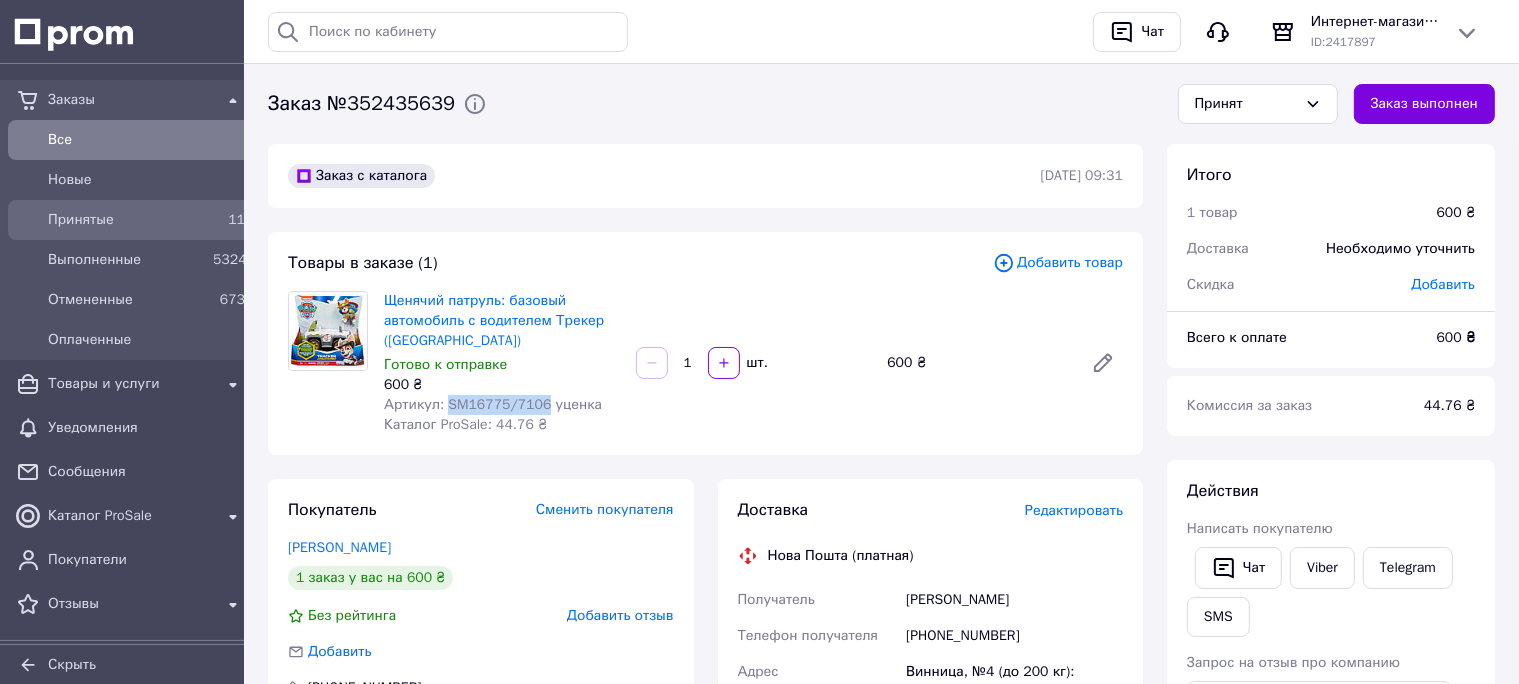 click on "Принятые" at bounding box center [126, 220] 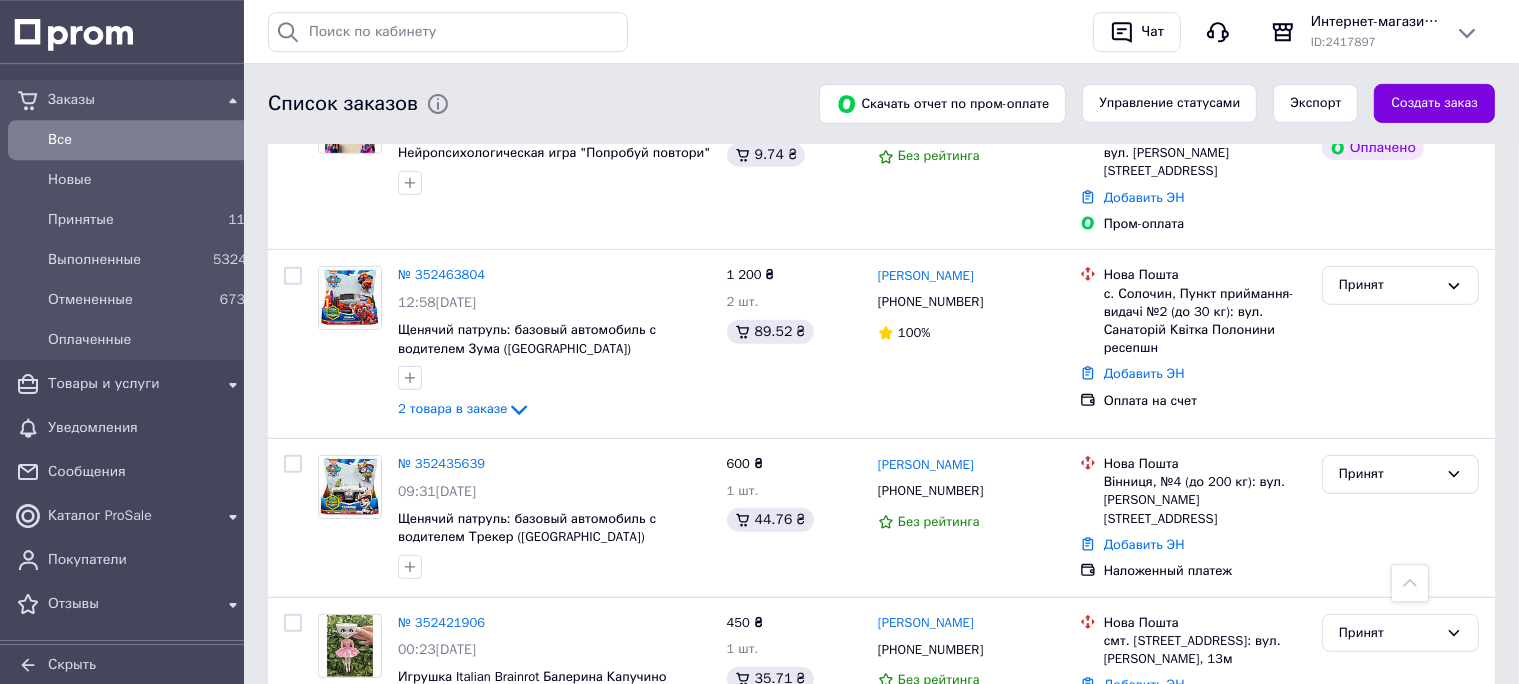 scroll, scrollTop: 739, scrollLeft: 0, axis: vertical 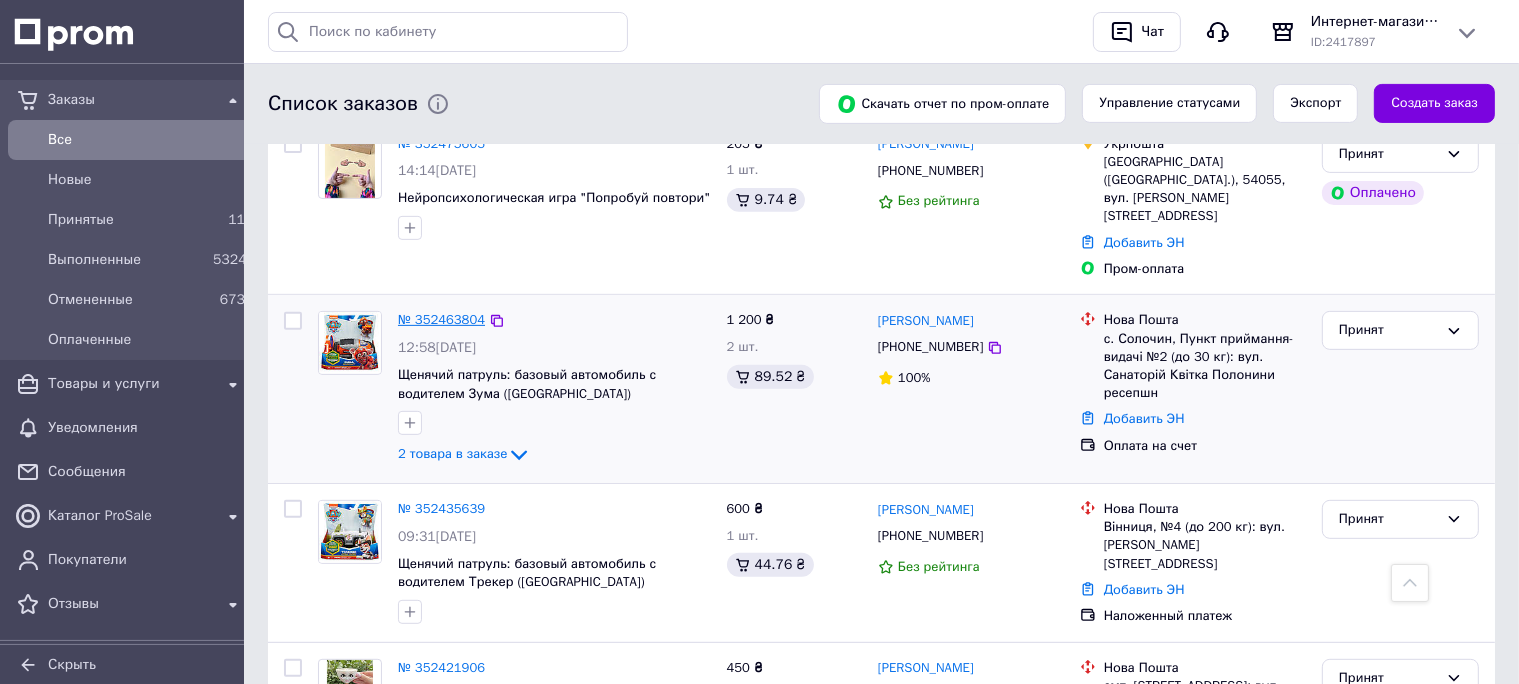 click on "№ 352463804" at bounding box center [441, 319] 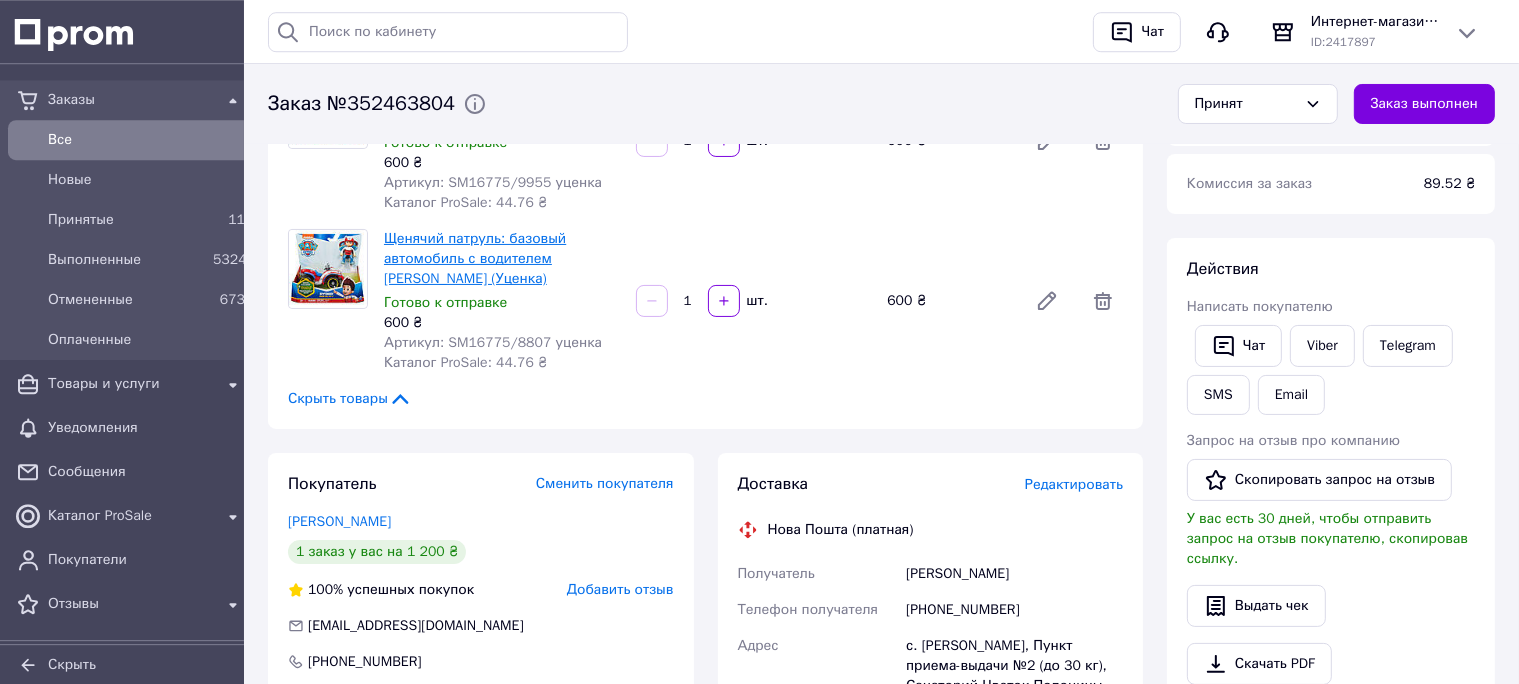 scroll, scrollTop: 168, scrollLeft: 0, axis: vertical 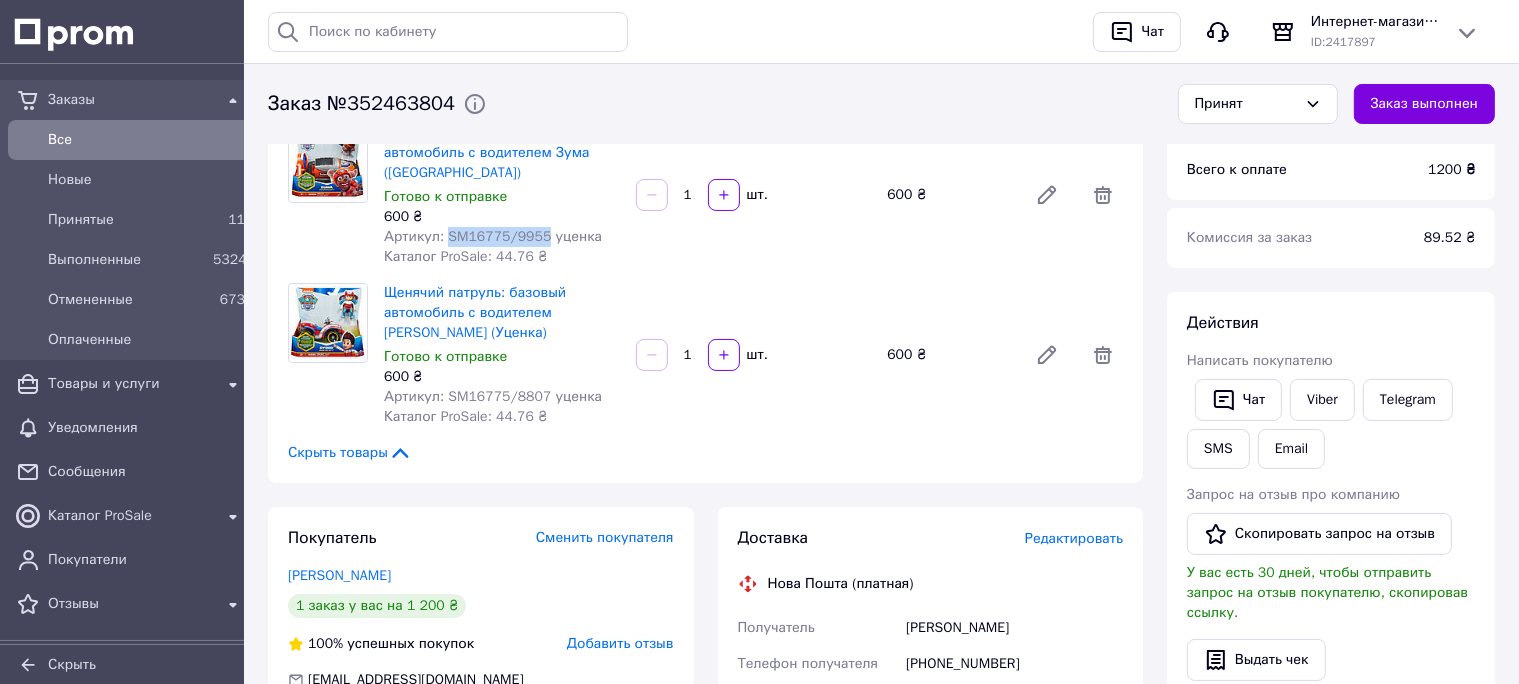 drag, startPoint x: 444, startPoint y: 234, endPoint x: 538, endPoint y: 227, distance: 94.26028 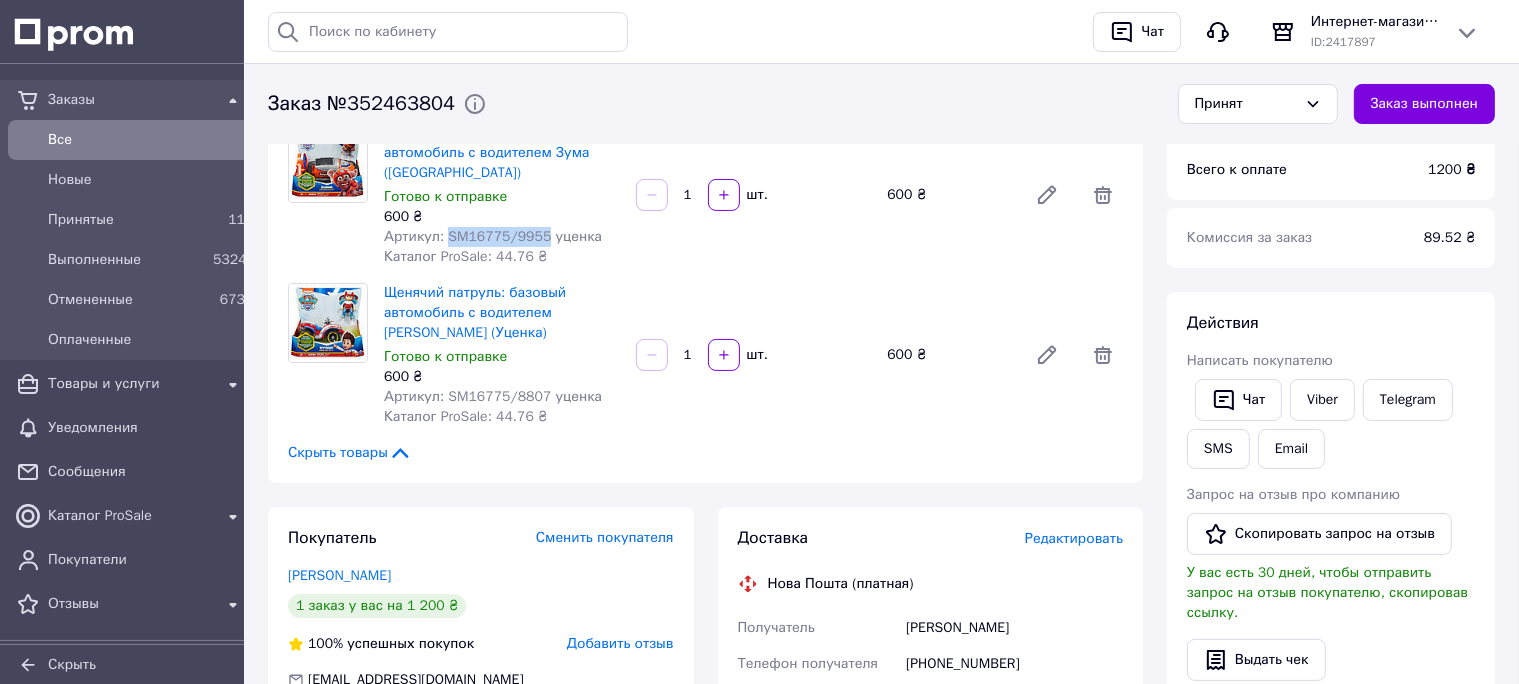 copy on "SM16775/9955" 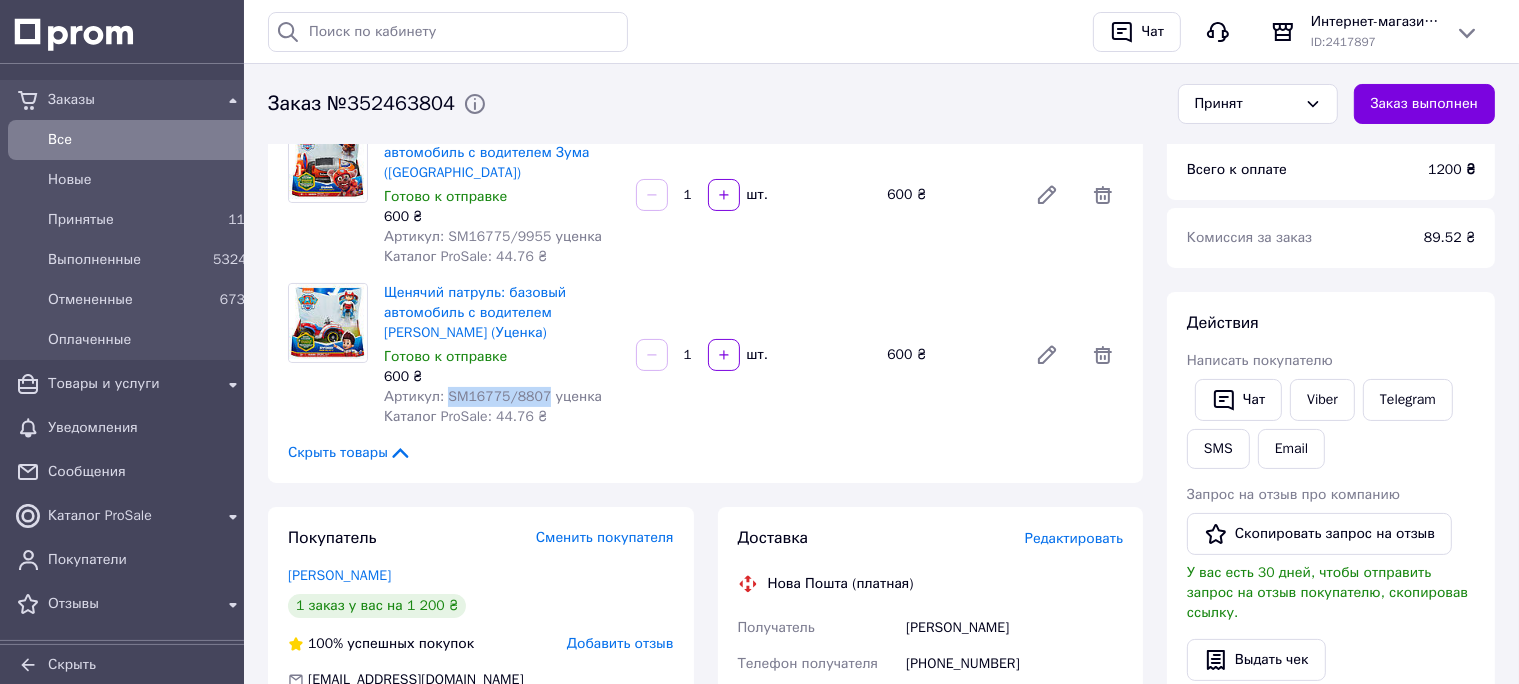 drag, startPoint x: 446, startPoint y: 391, endPoint x: 534, endPoint y: 397, distance: 88.20431 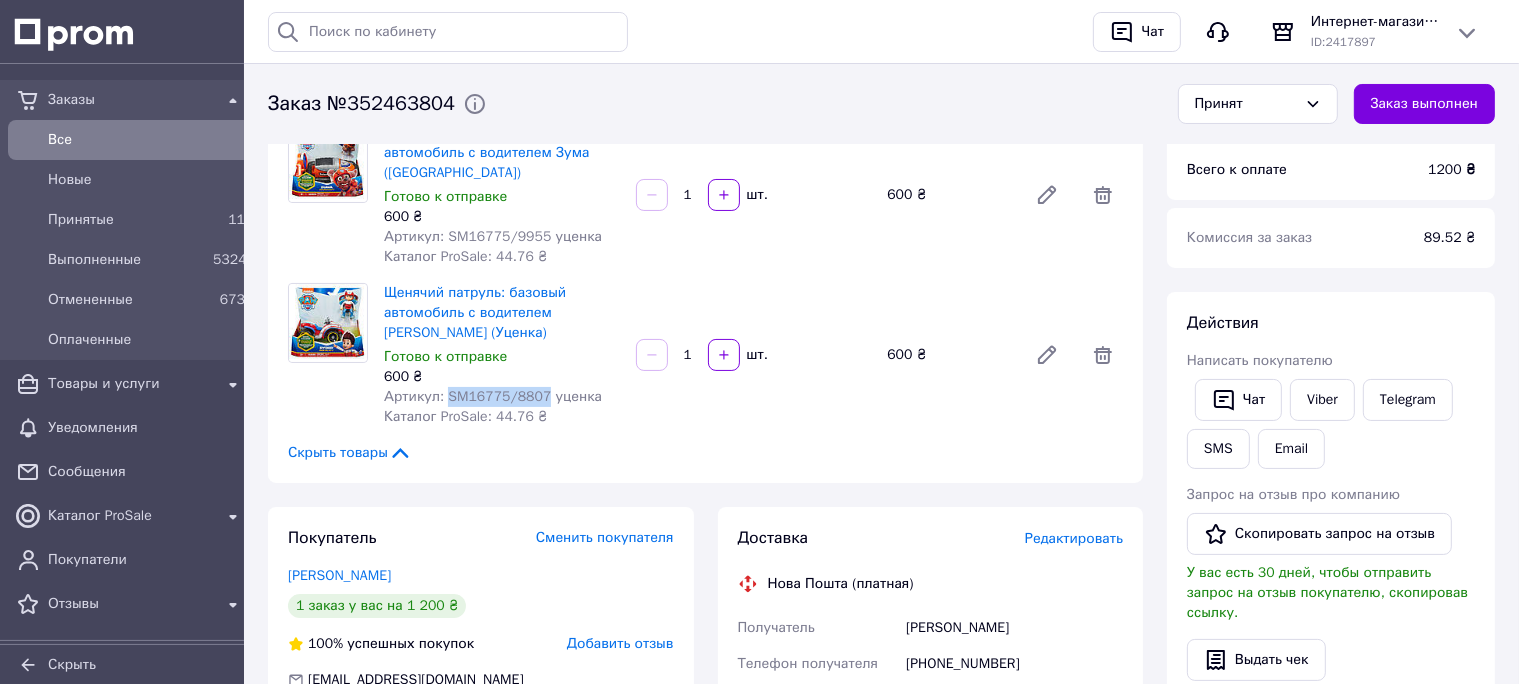 copy on "SM16775/8807" 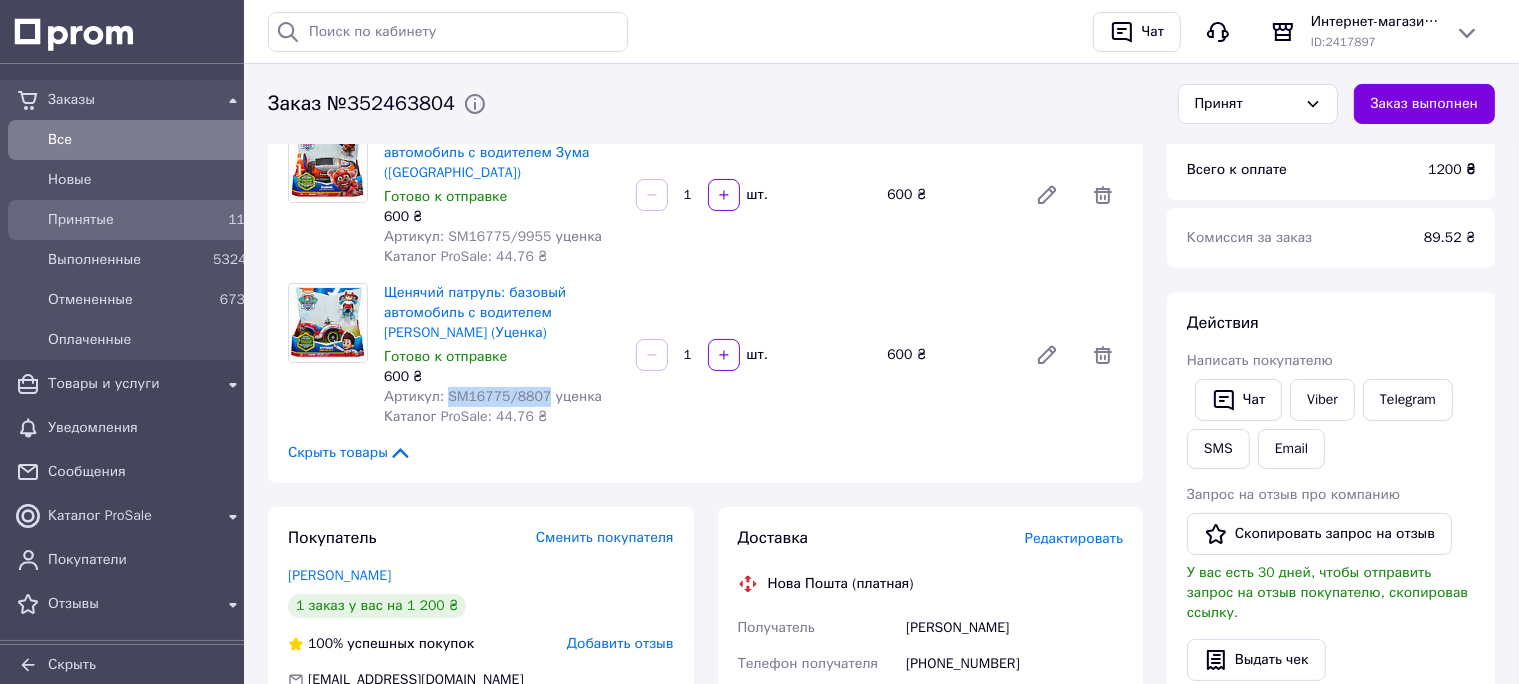 click on "Принятые" at bounding box center [126, 220] 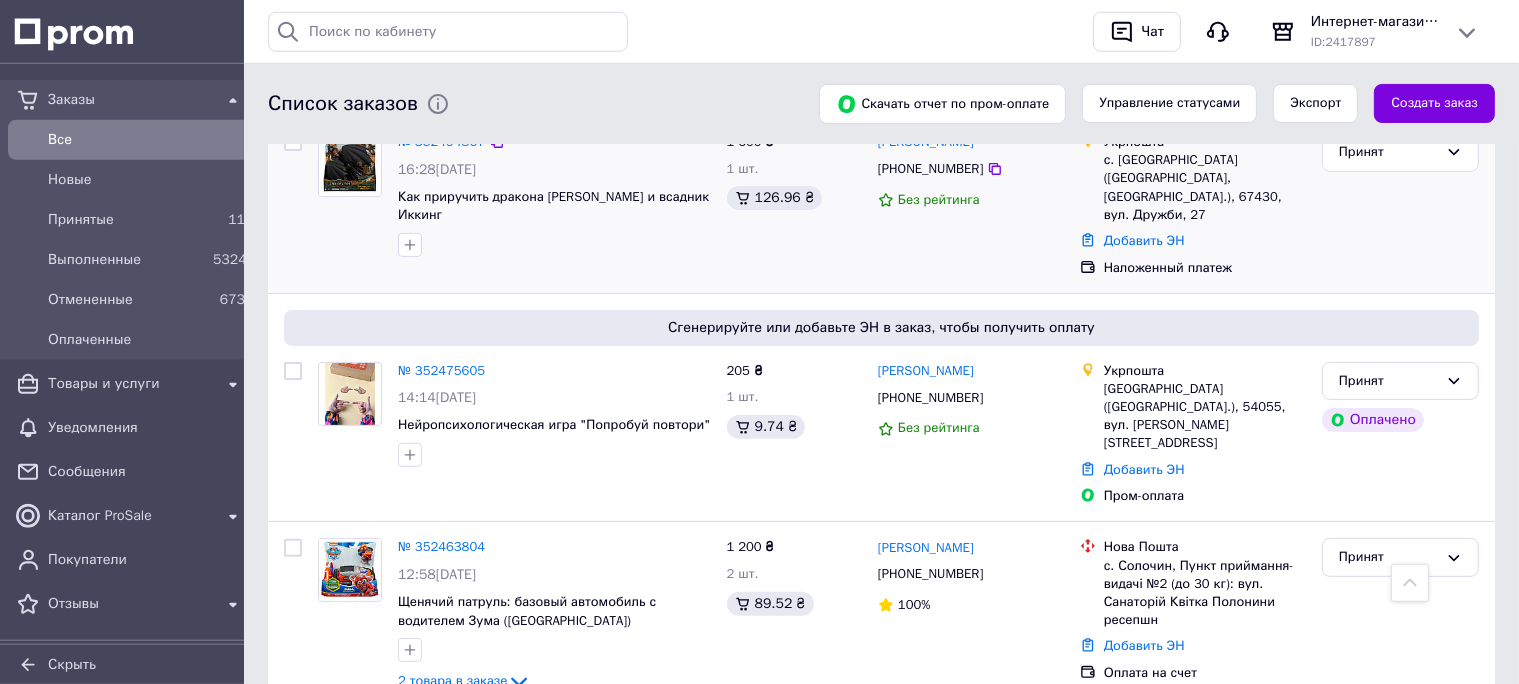 scroll, scrollTop: 528, scrollLeft: 0, axis: vertical 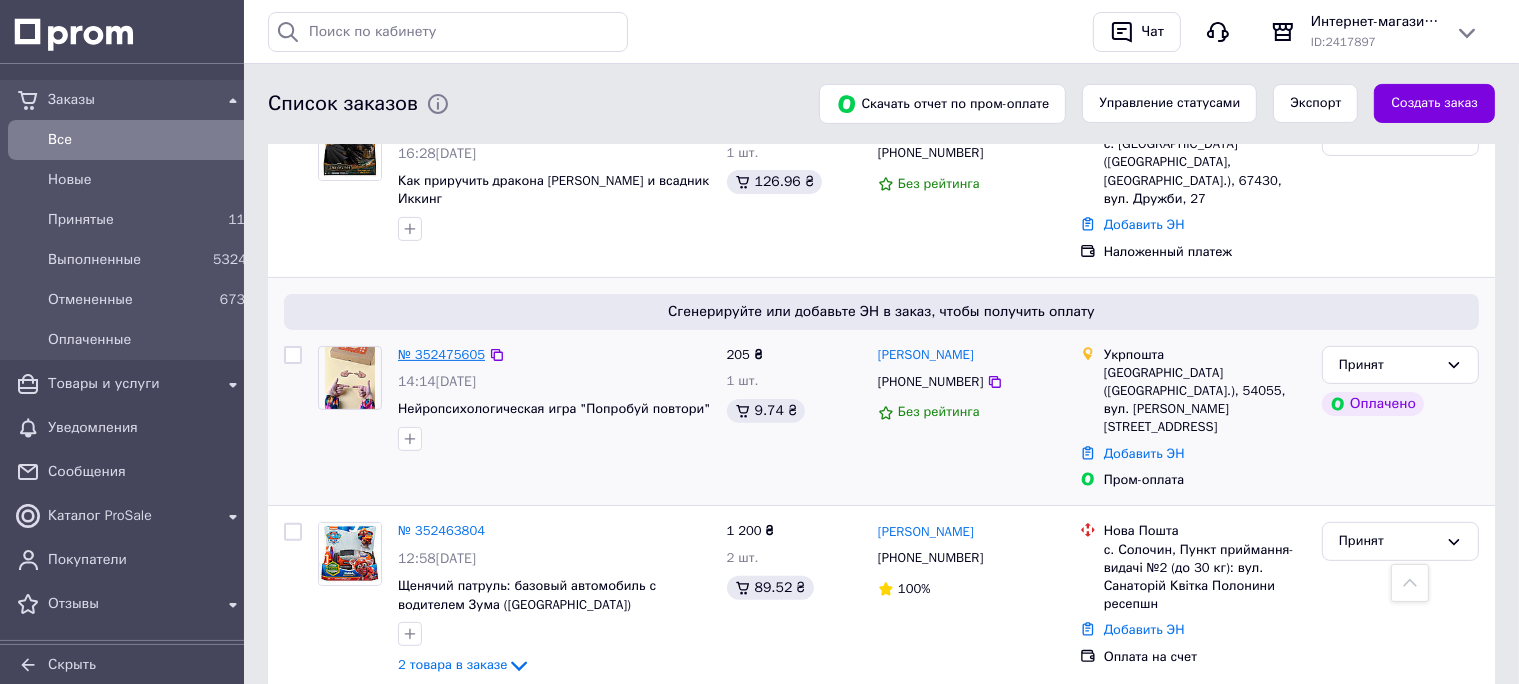 click on "№ 352475605" at bounding box center (441, 354) 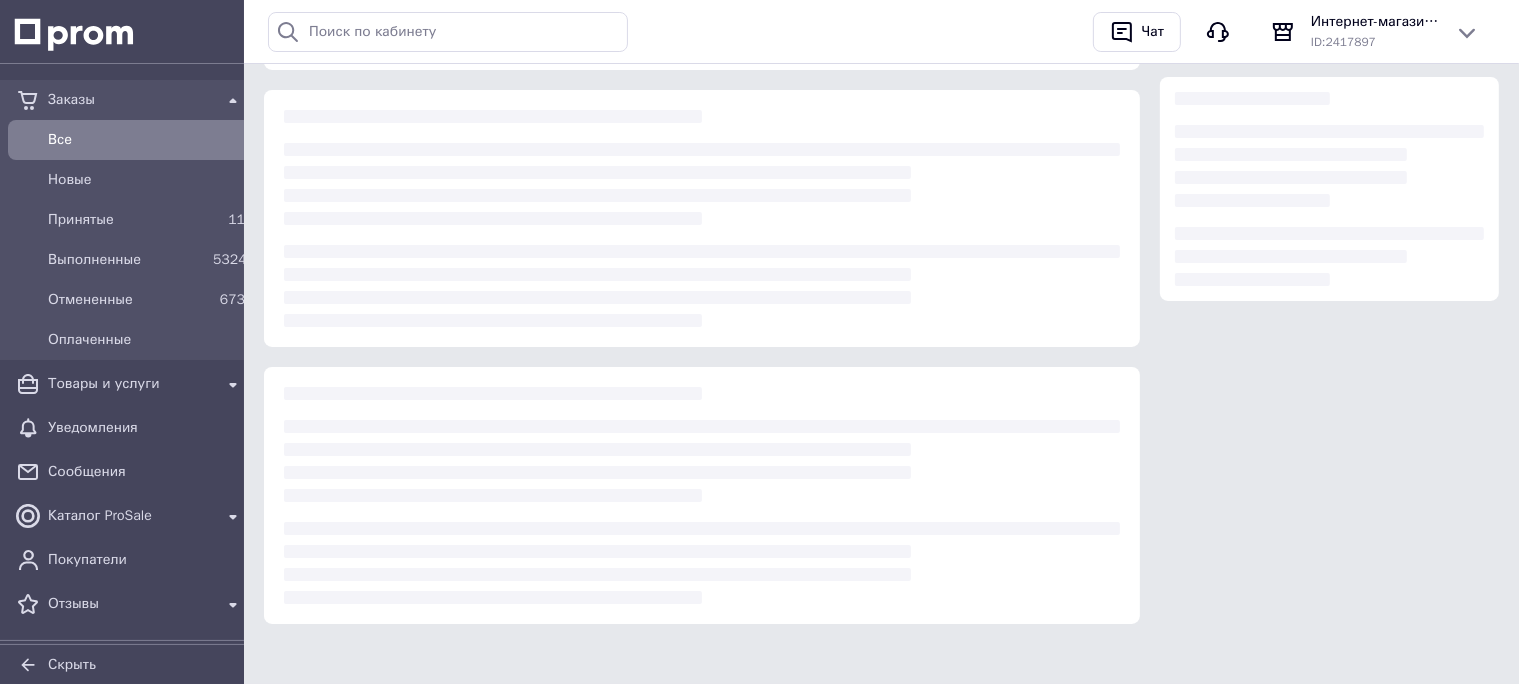 scroll, scrollTop: 274, scrollLeft: 0, axis: vertical 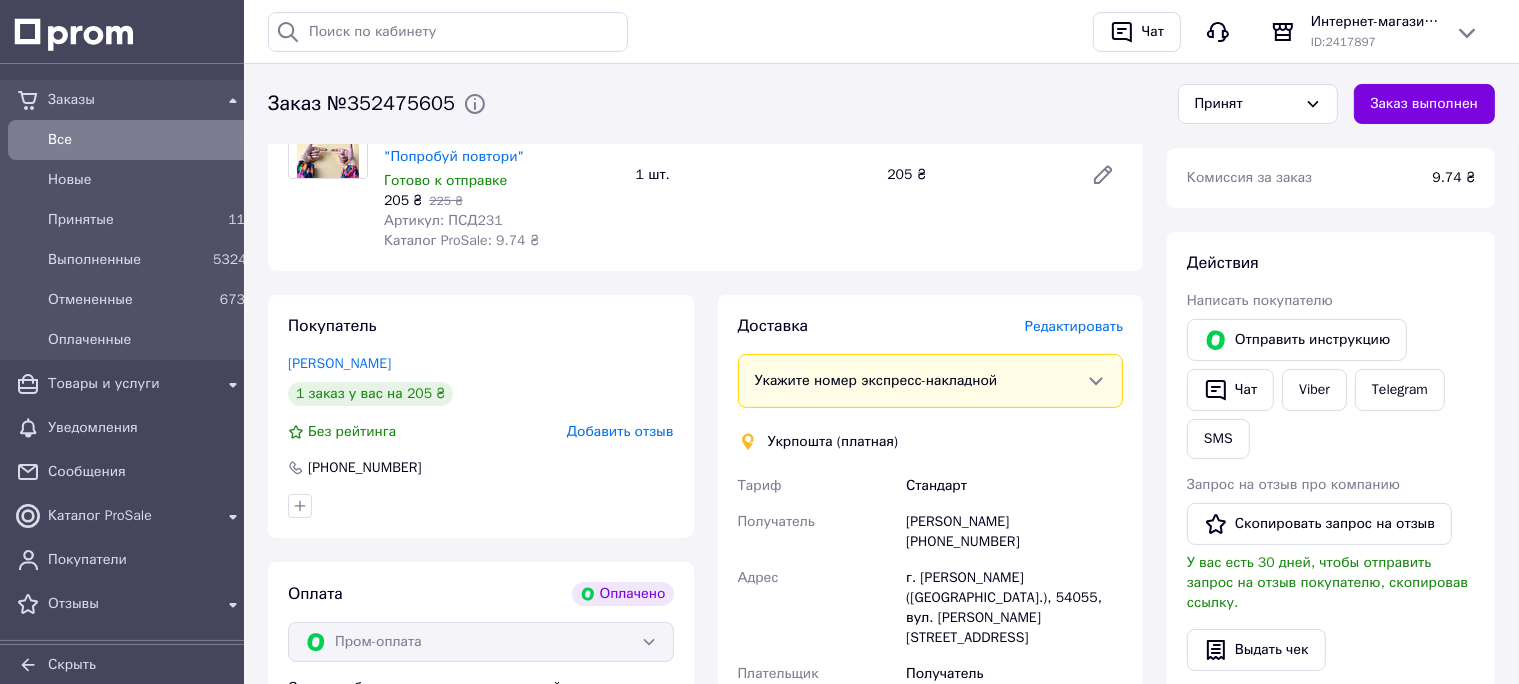 click on "Артикул: ПСД231" at bounding box center (443, 220) 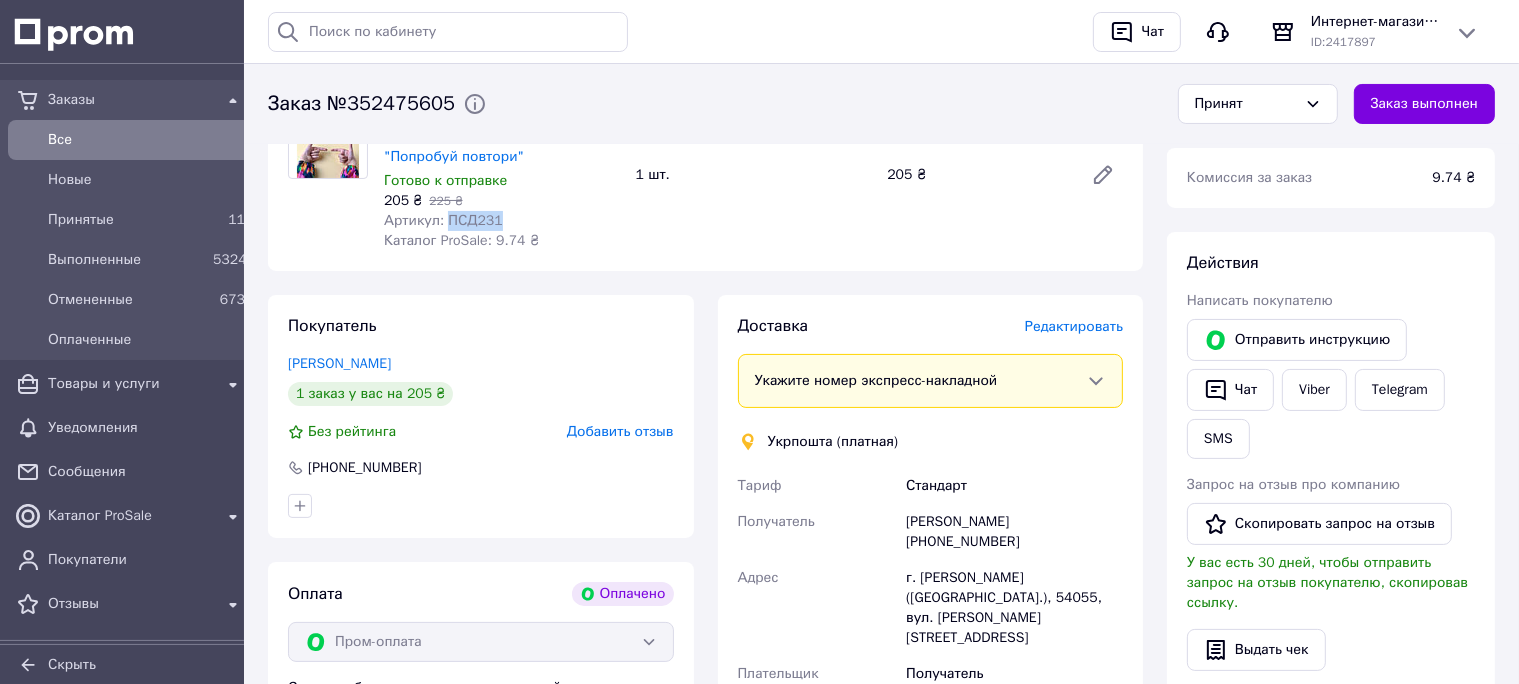 click on "Артикул: ПСД231" at bounding box center [443, 220] 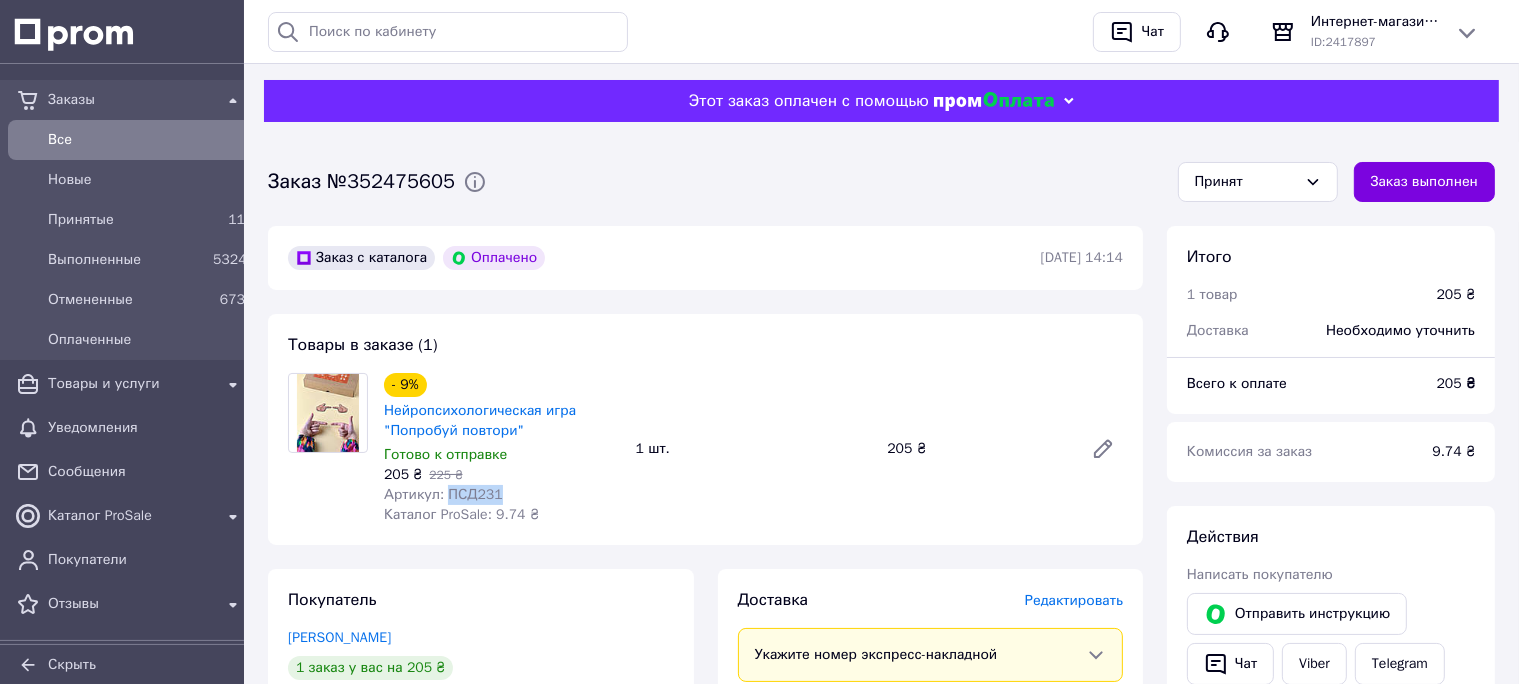 scroll, scrollTop: 0, scrollLeft: 0, axis: both 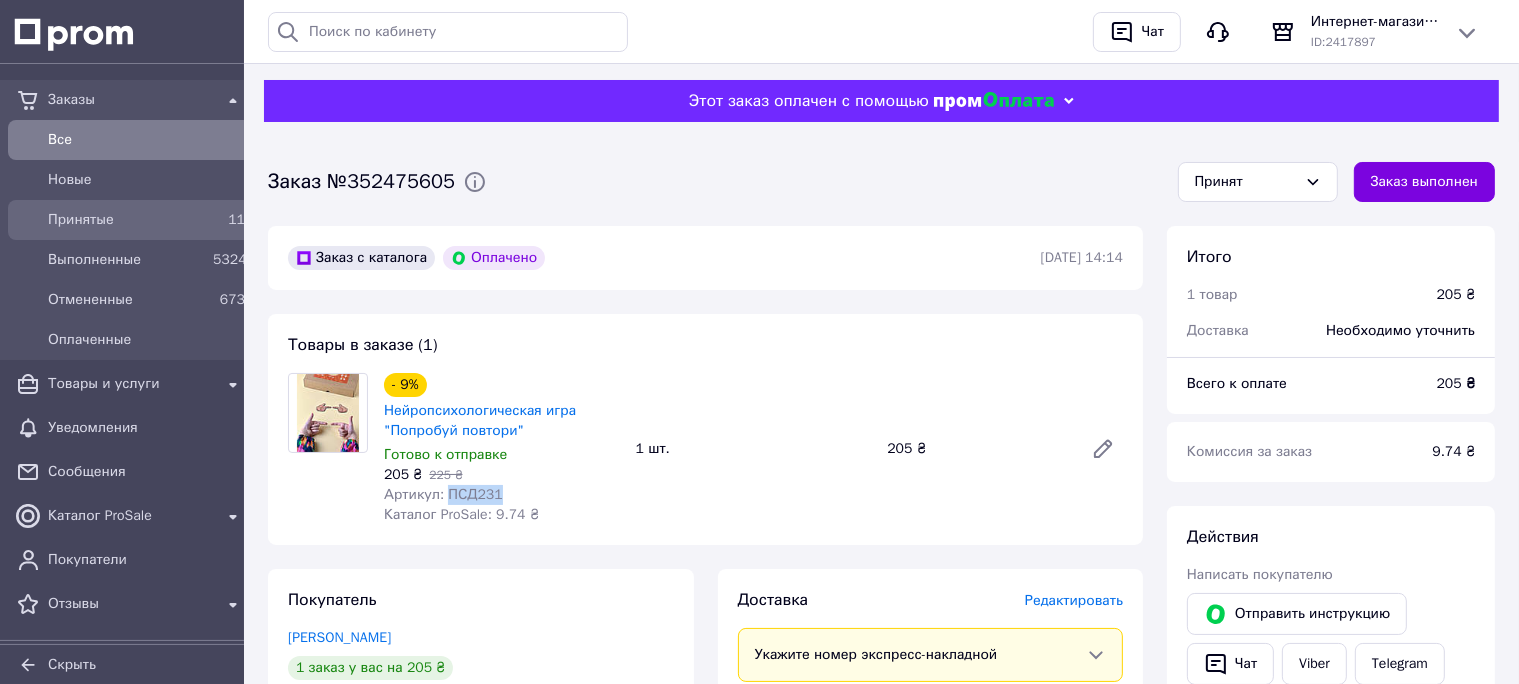 click on "Принятые" at bounding box center [126, 220] 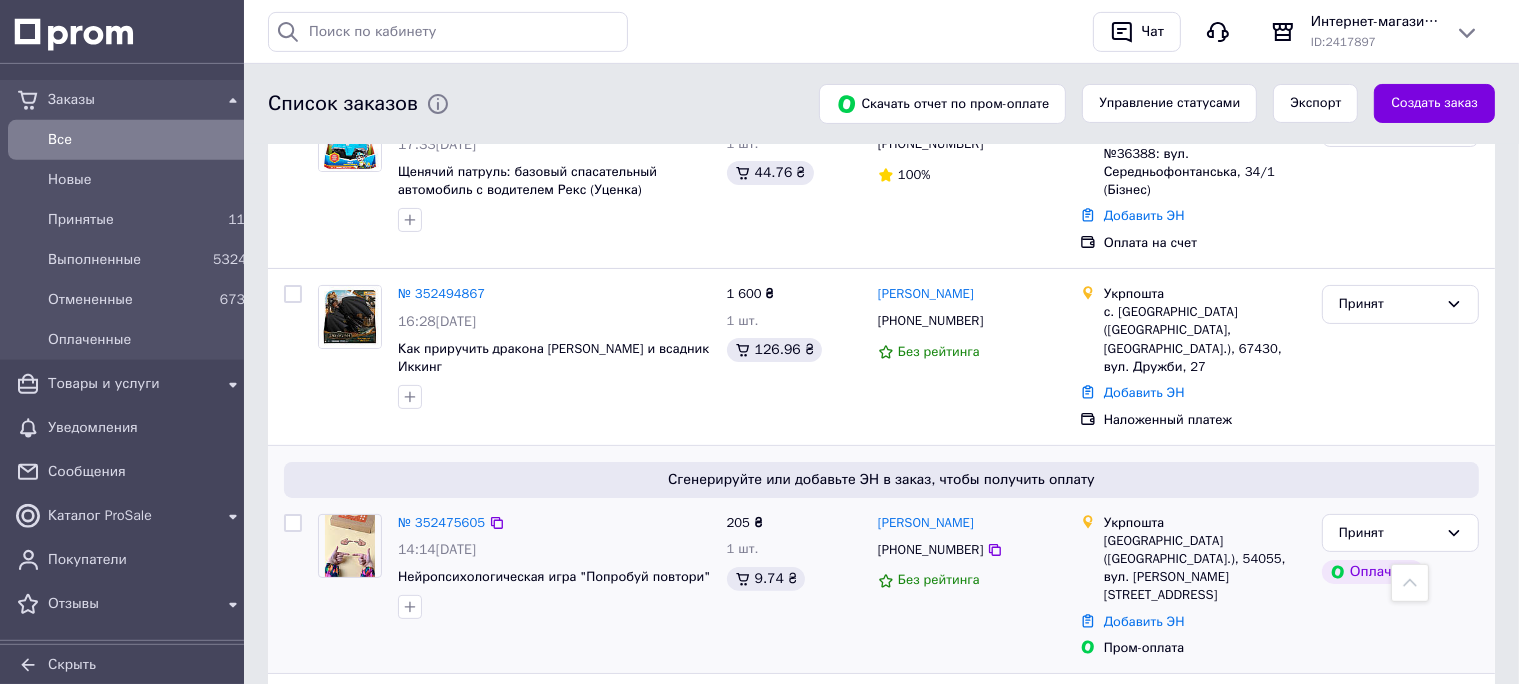 scroll, scrollTop: 316, scrollLeft: 0, axis: vertical 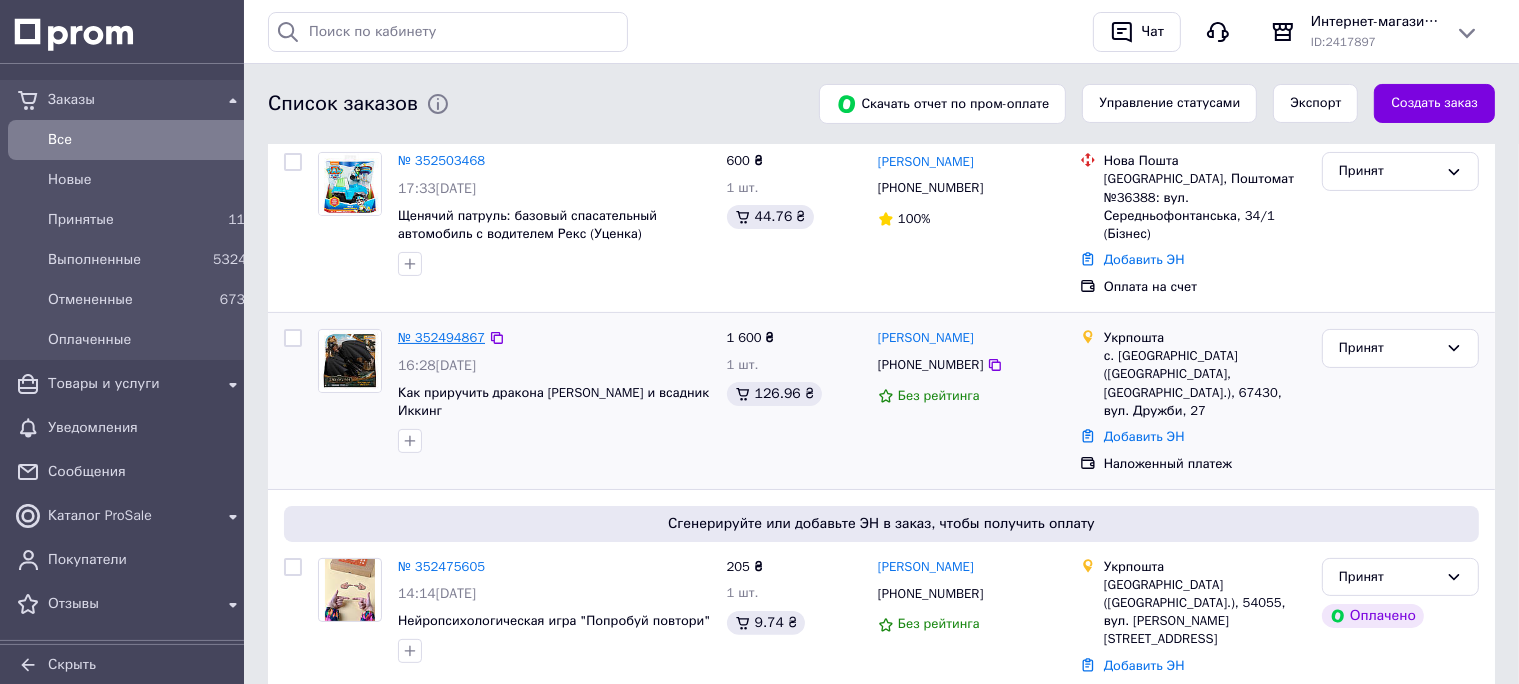 click on "№ 352494867" at bounding box center (441, 337) 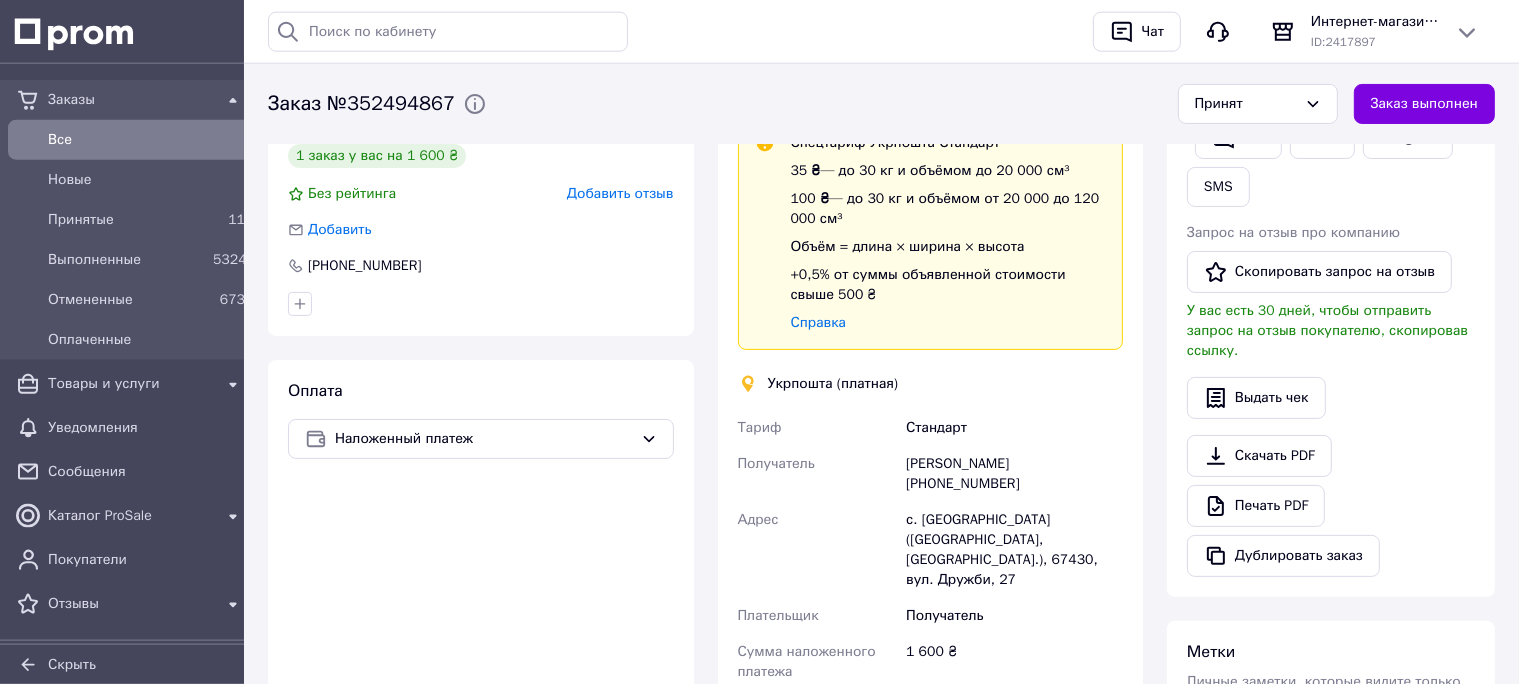 scroll, scrollTop: 168, scrollLeft: 0, axis: vertical 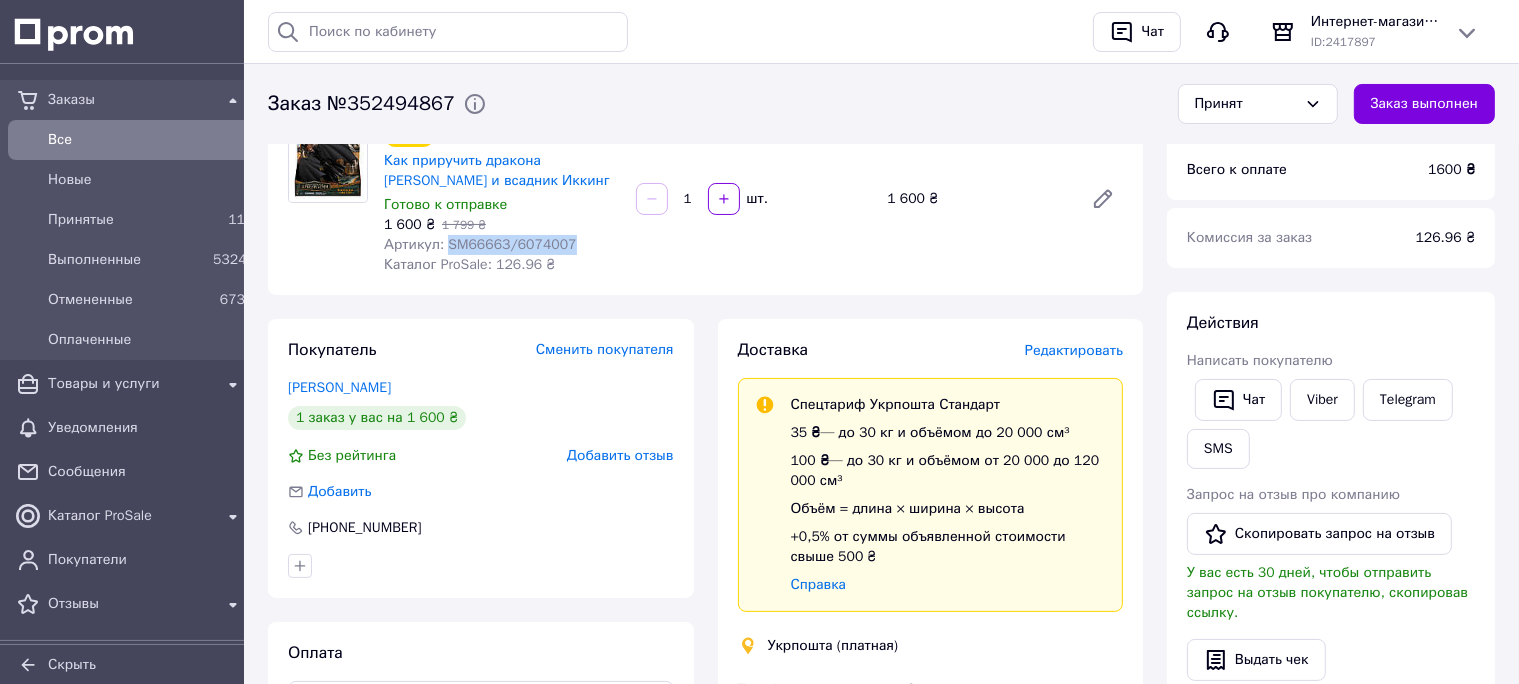 drag, startPoint x: 442, startPoint y: 245, endPoint x: 559, endPoint y: 247, distance: 117.01709 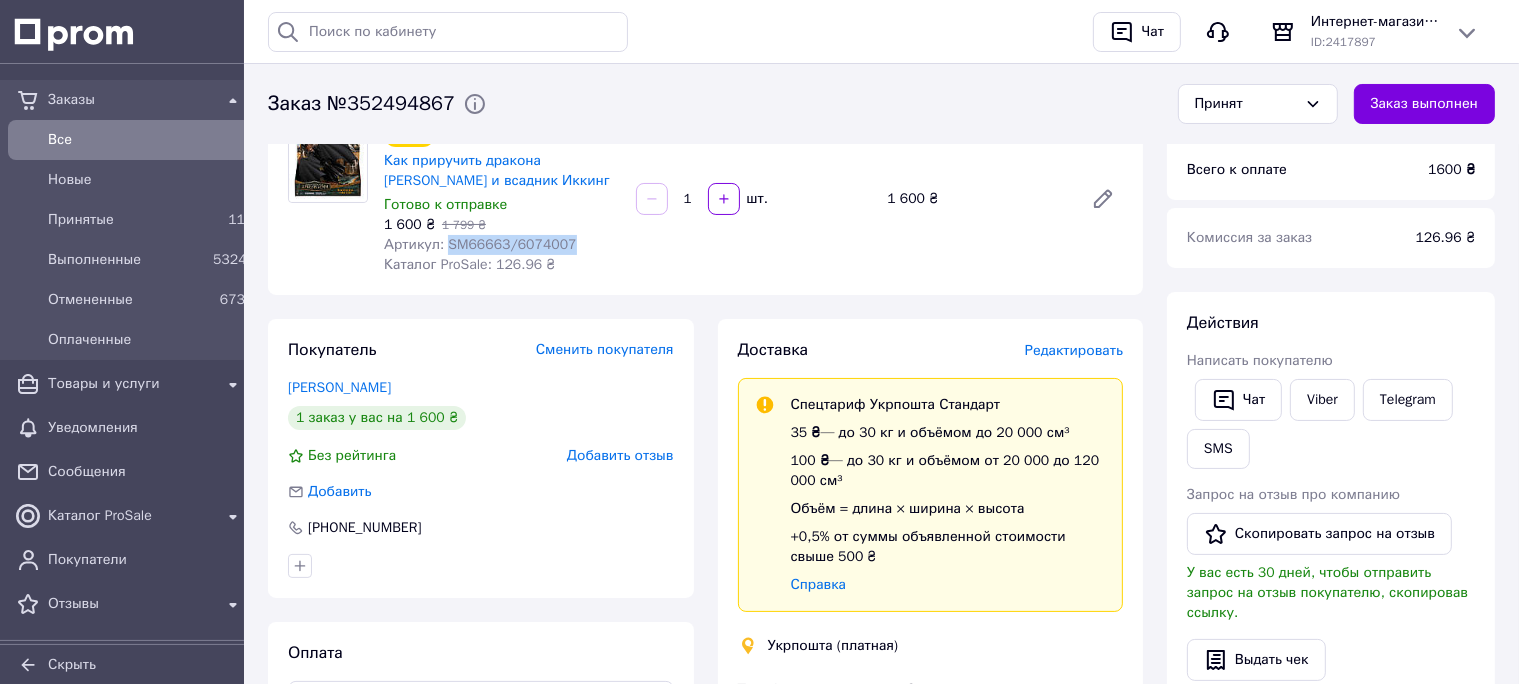 copy on "SM66663/6074007" 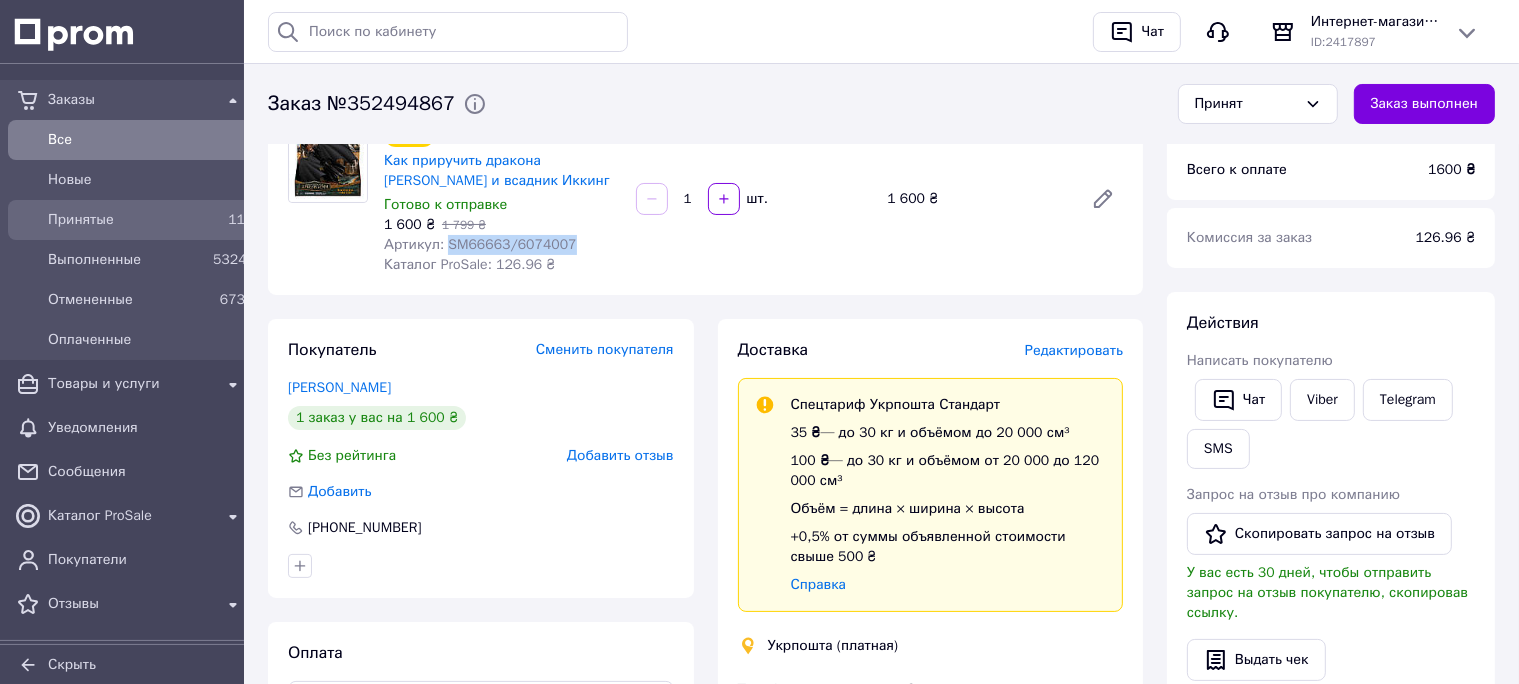 click on "Принятые" at bounding box center [126, 220] 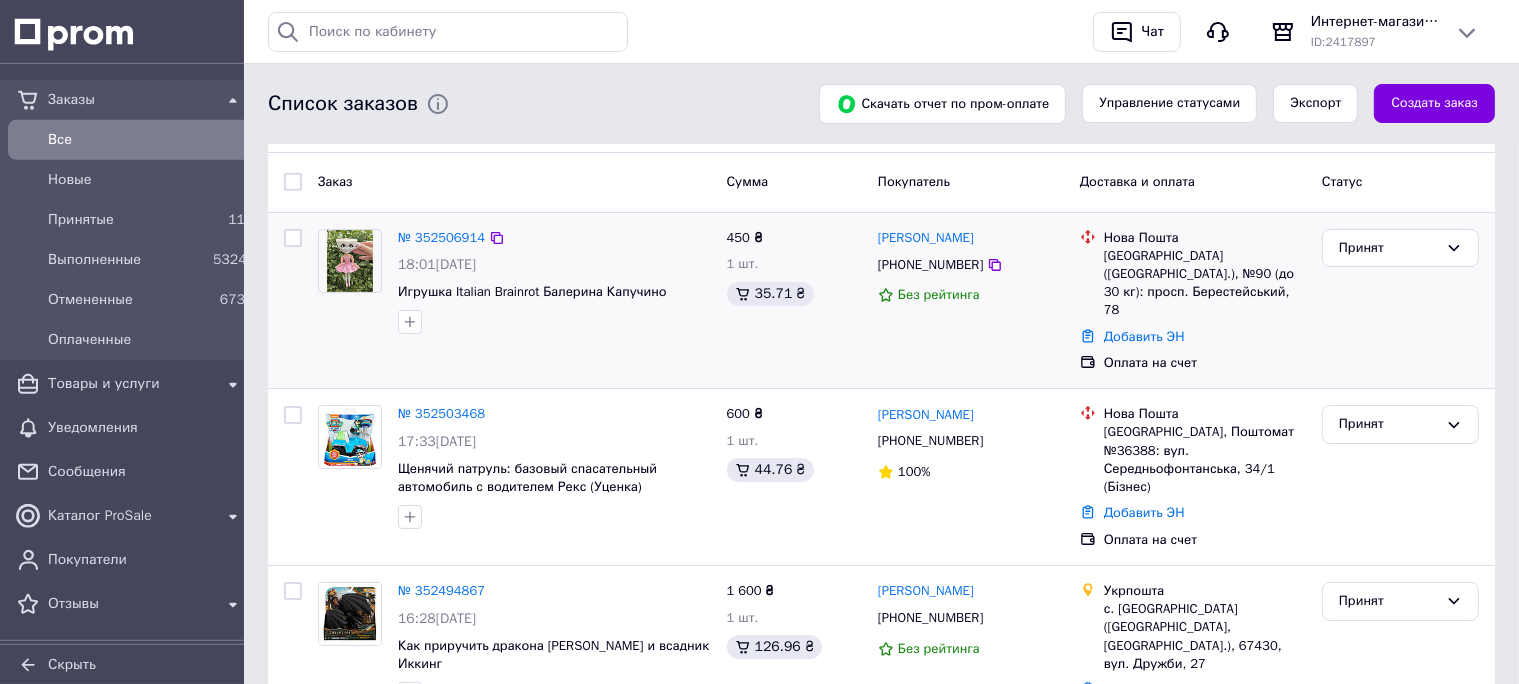 scroll, scrollTop: 105, scrollLeft: 0, axis: vertical 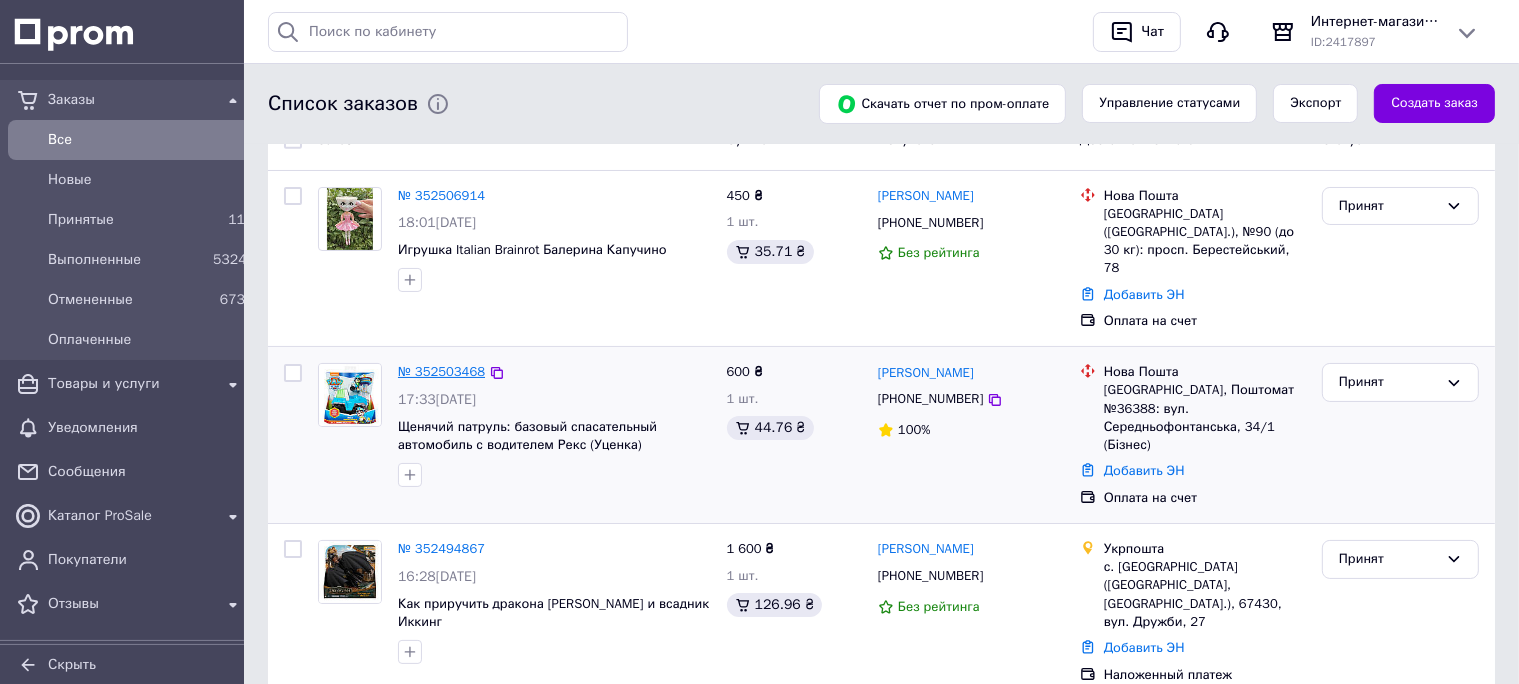 click on "№ 352503468" at bounding box center (441, 371) 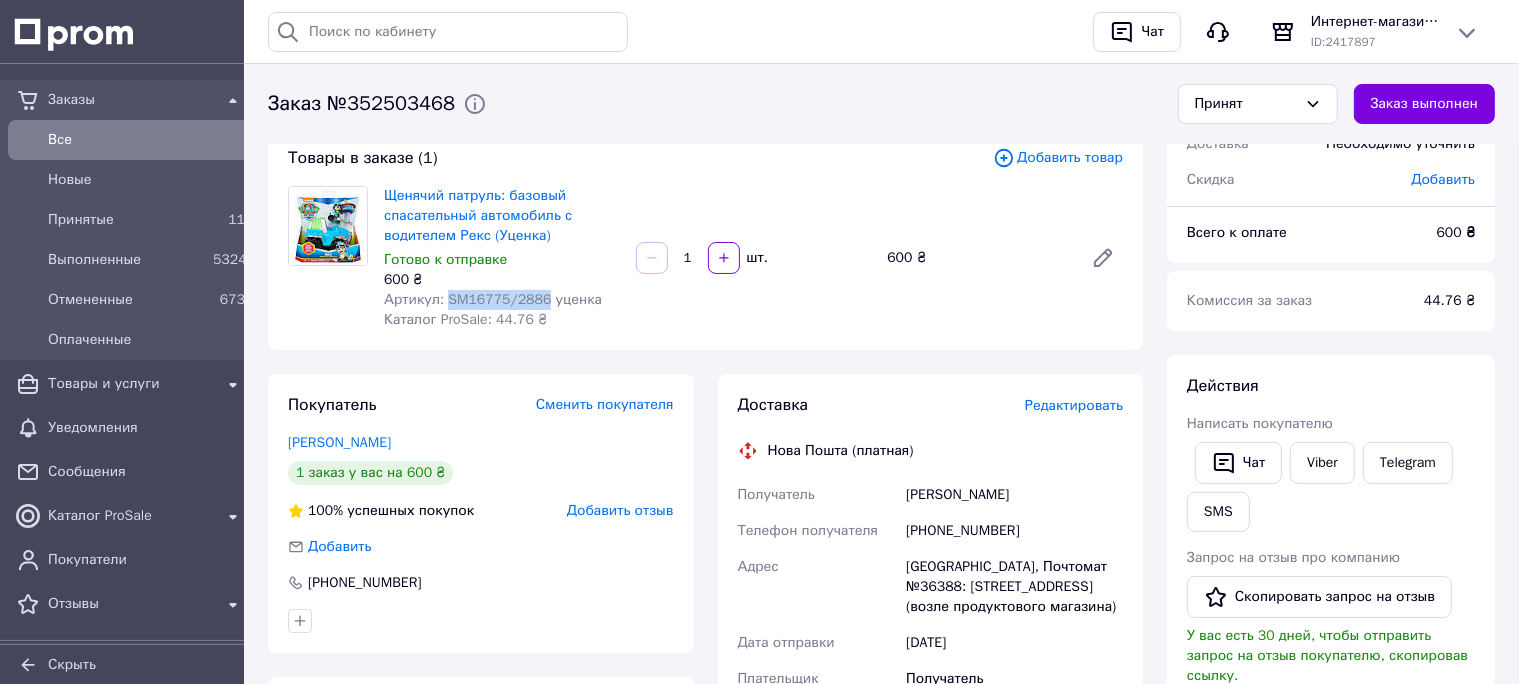 drag, startPoint x: 444, startPoint y: 297, endPoint x: 535, endPoint y: 298, distance: 91.00549 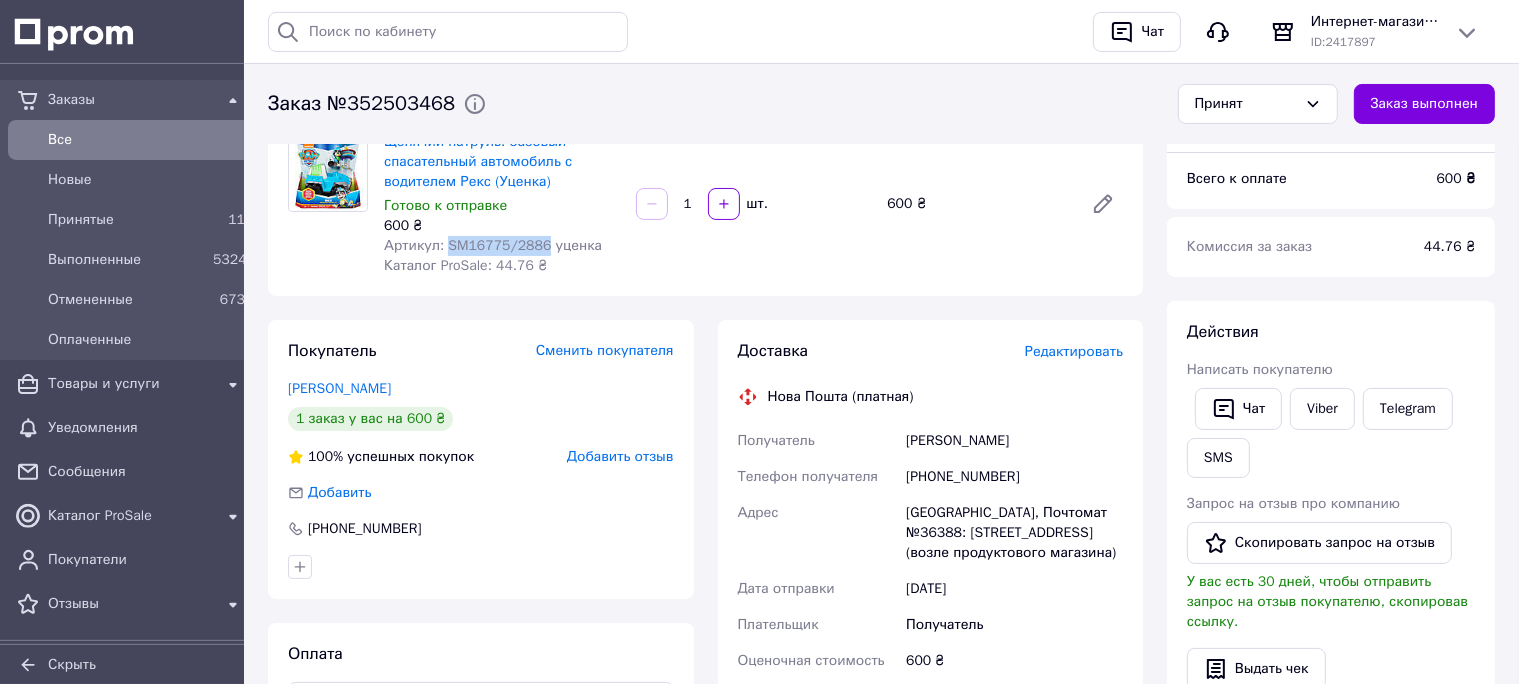 scroll, scrollTop: 211, scrollLeft: 0, axis: vertical 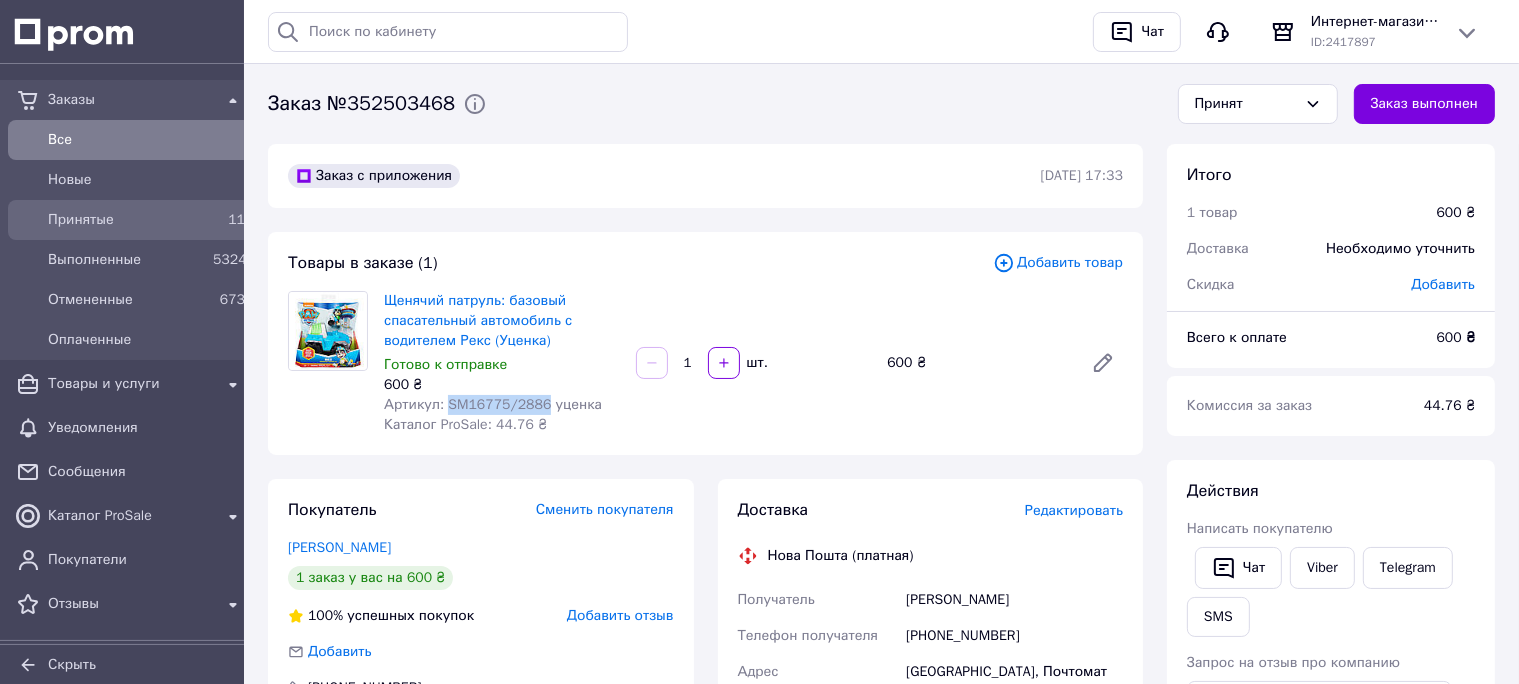 click on "Принятые" at bounding box center (126, 220) 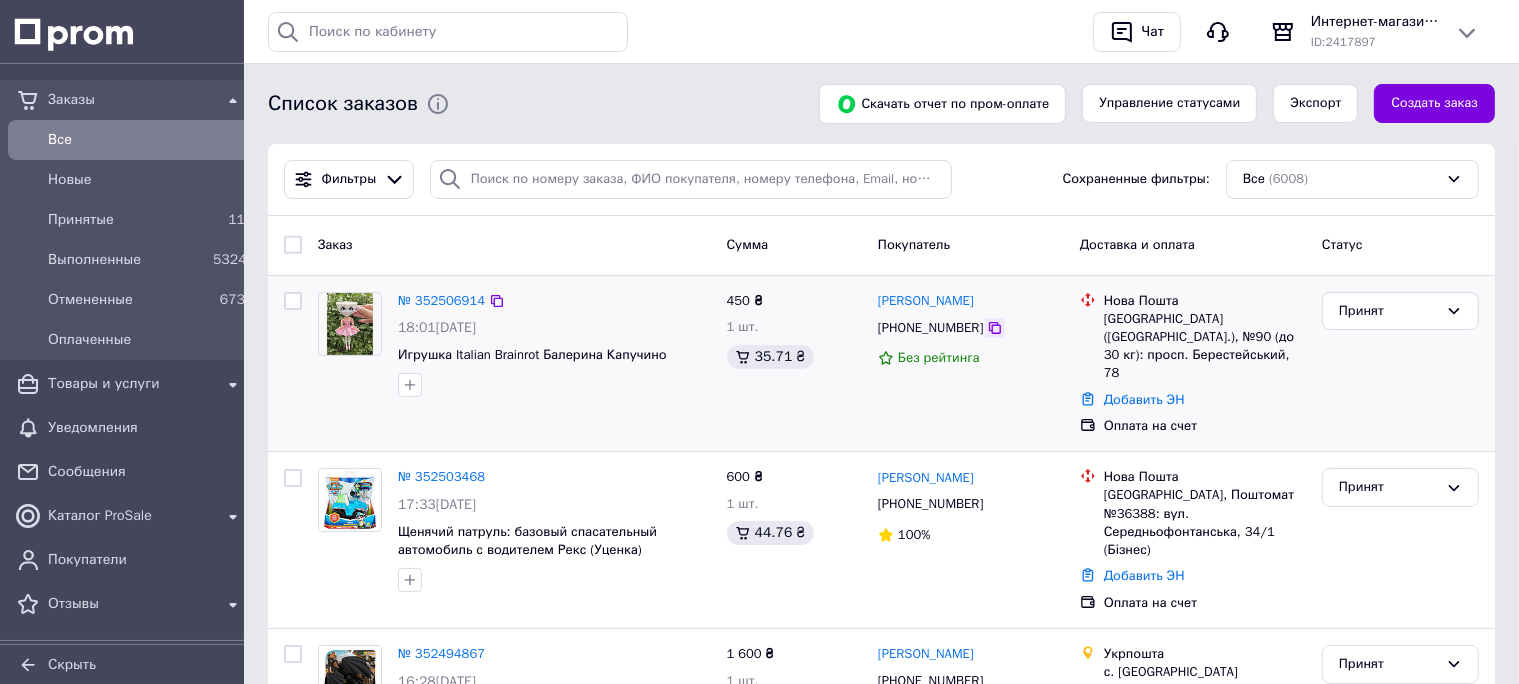 click 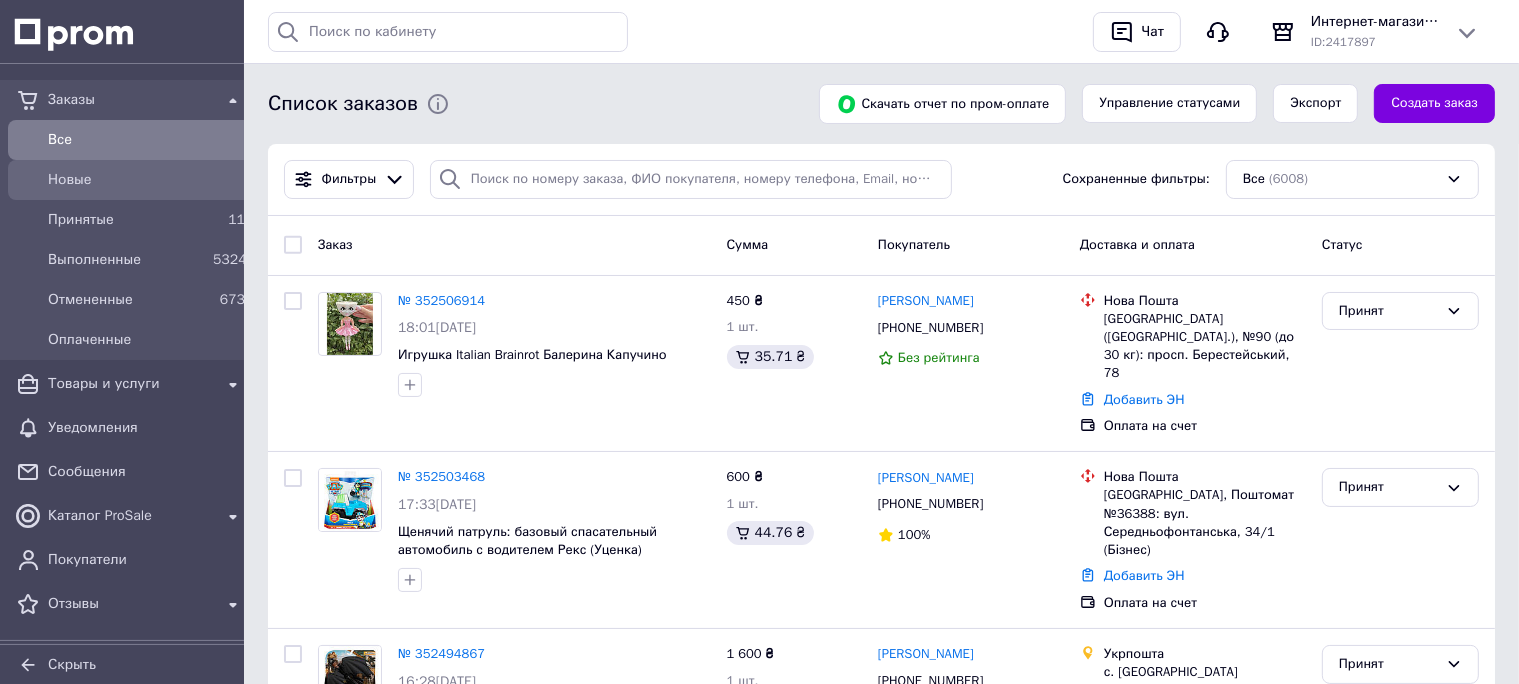 click on "Все" at bounding box center [146, 140] 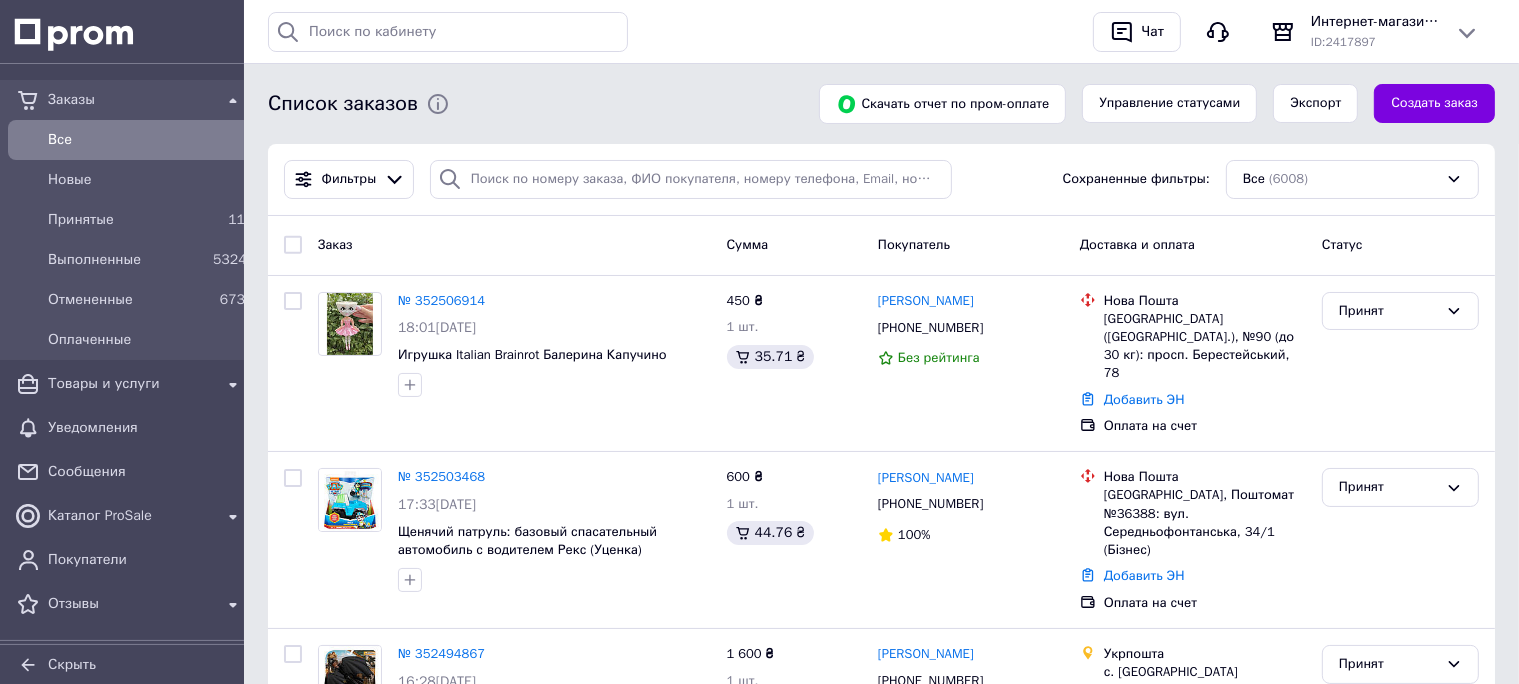 click on "Все" at bounding box center (146, 140) 